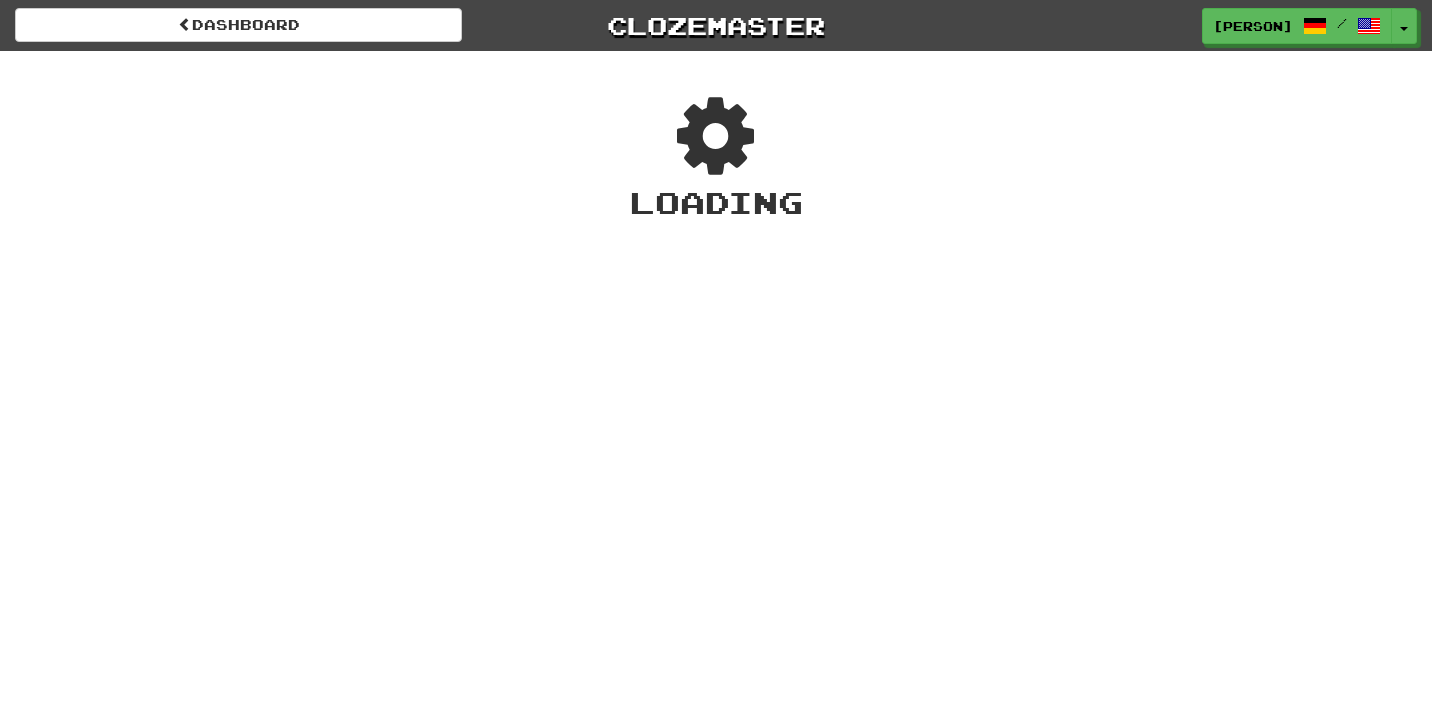 scroll, scrollTop: 0, scrollLeft: 0, axis: both 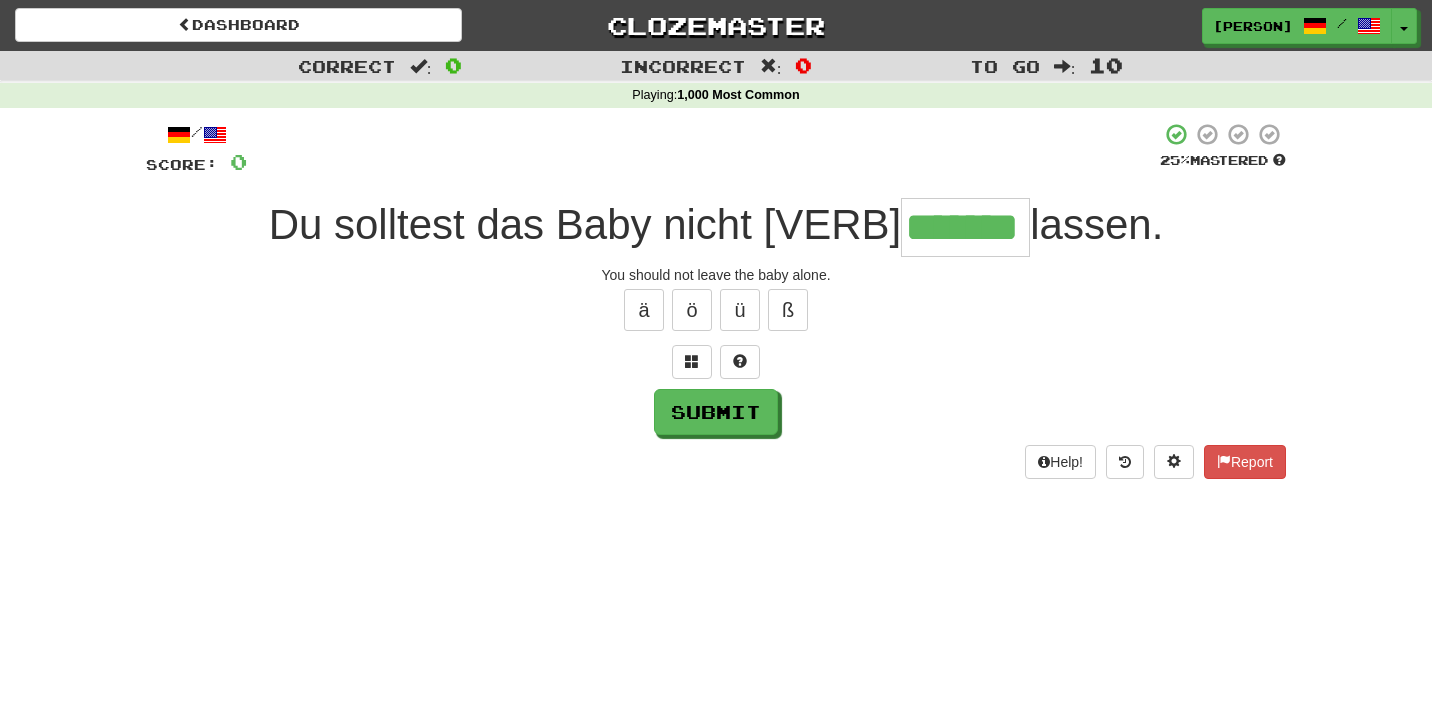 type on "*******" 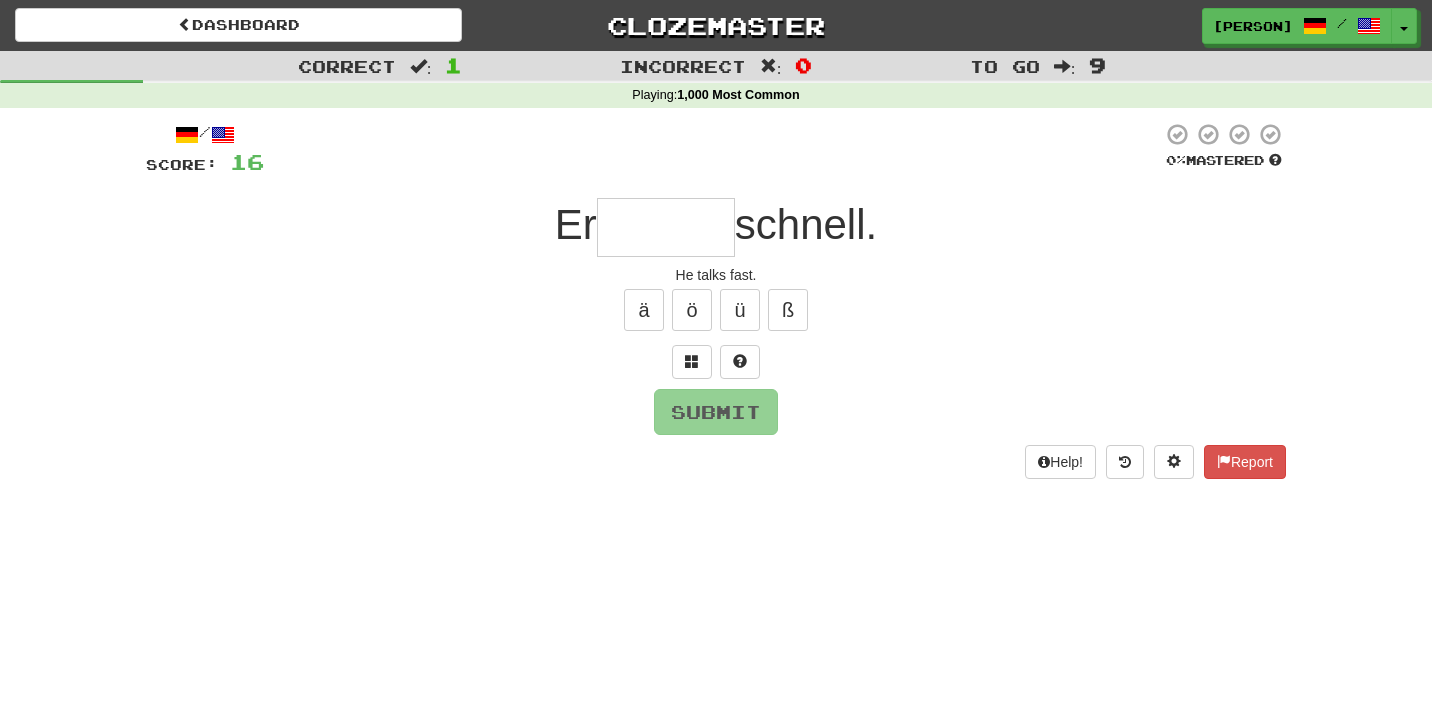 type on "*" 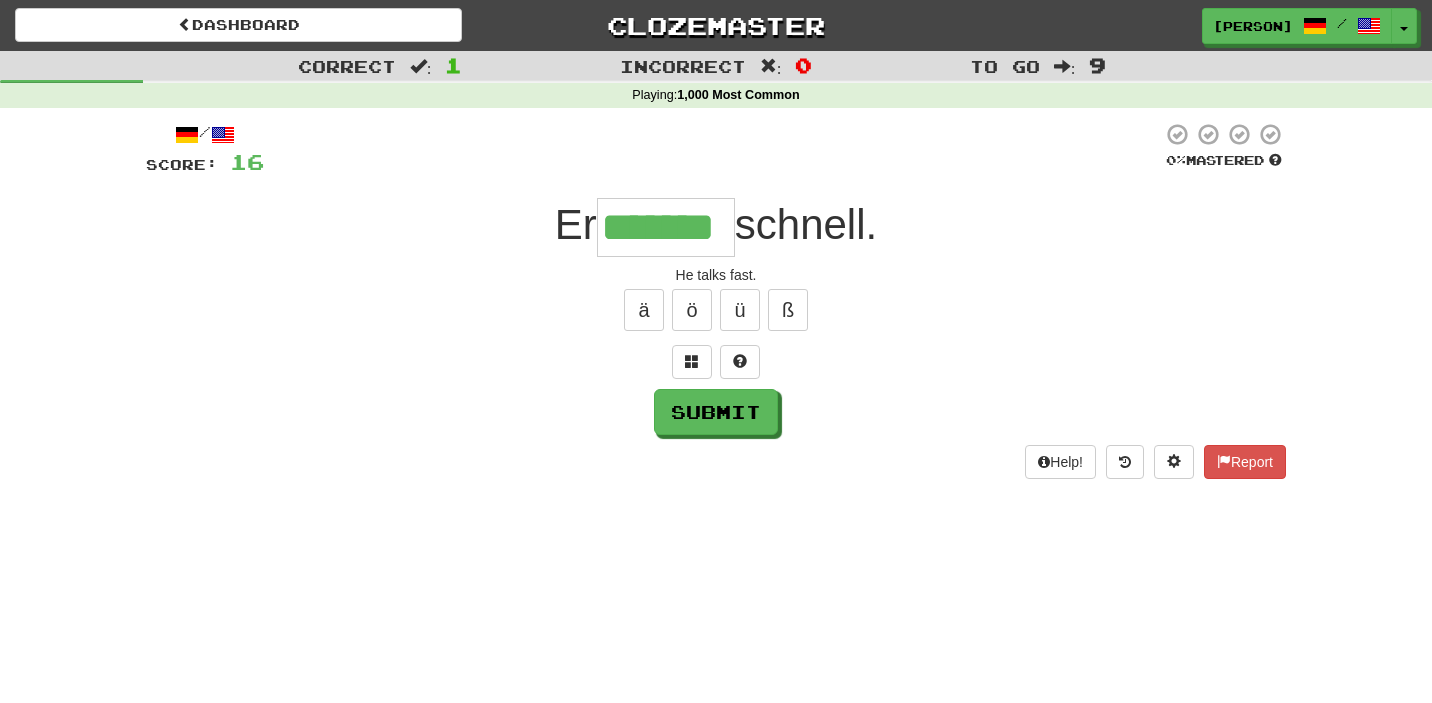type on "*******" 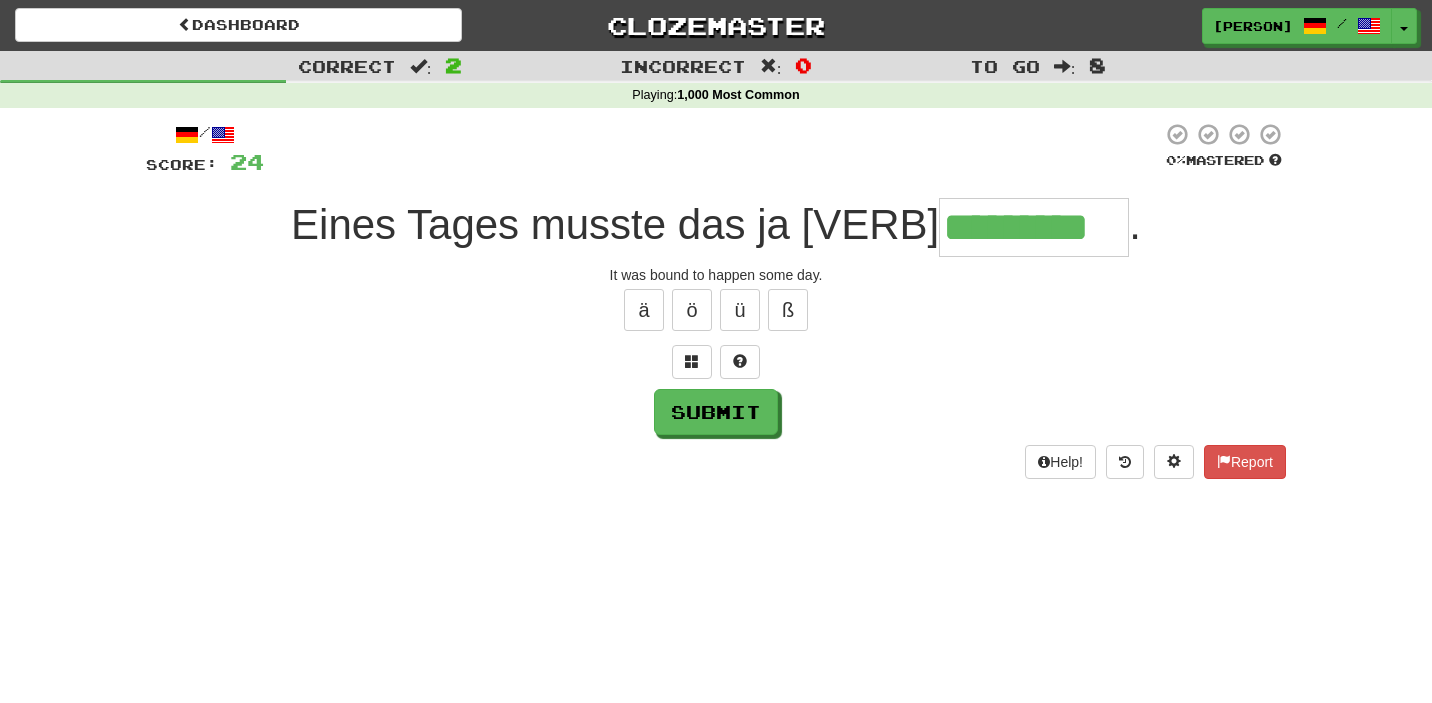 type on "*********" 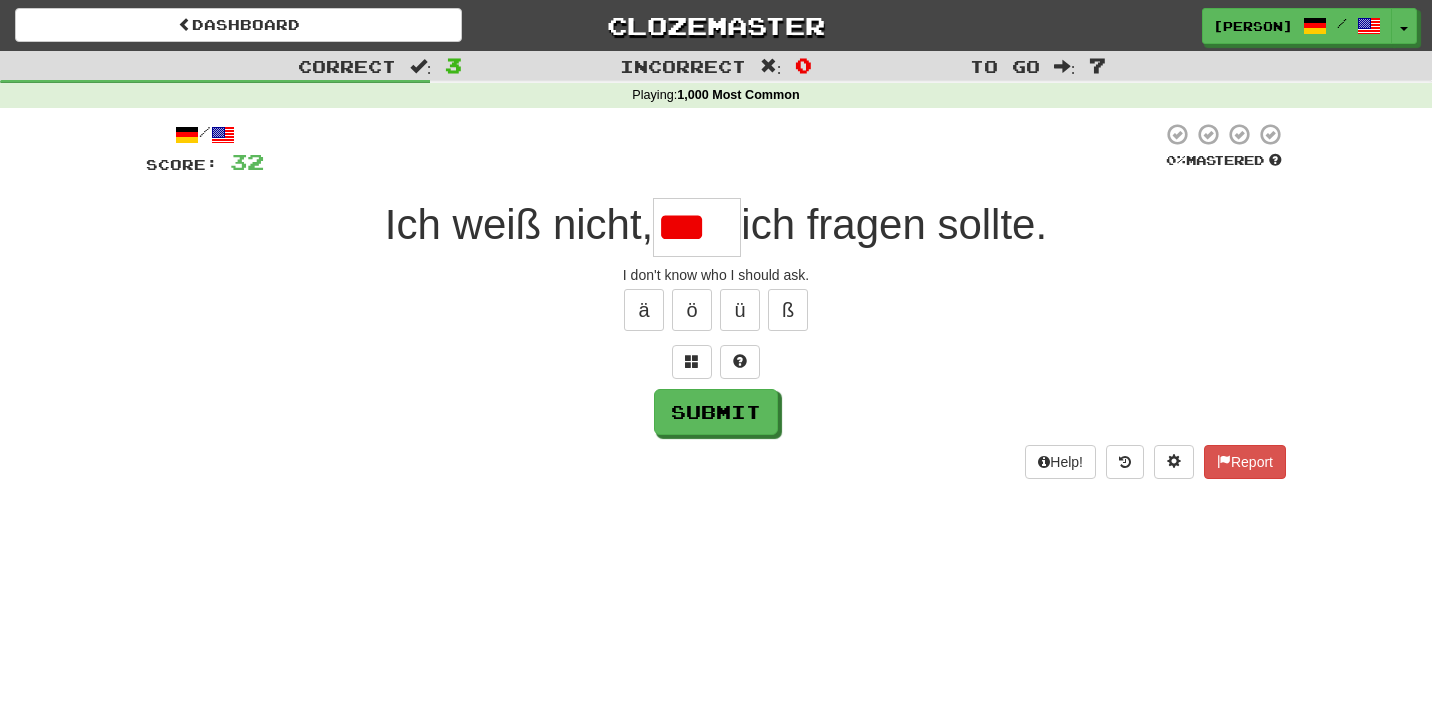scroll, scrollTop: 0, scrollLeft: 0, axis: both 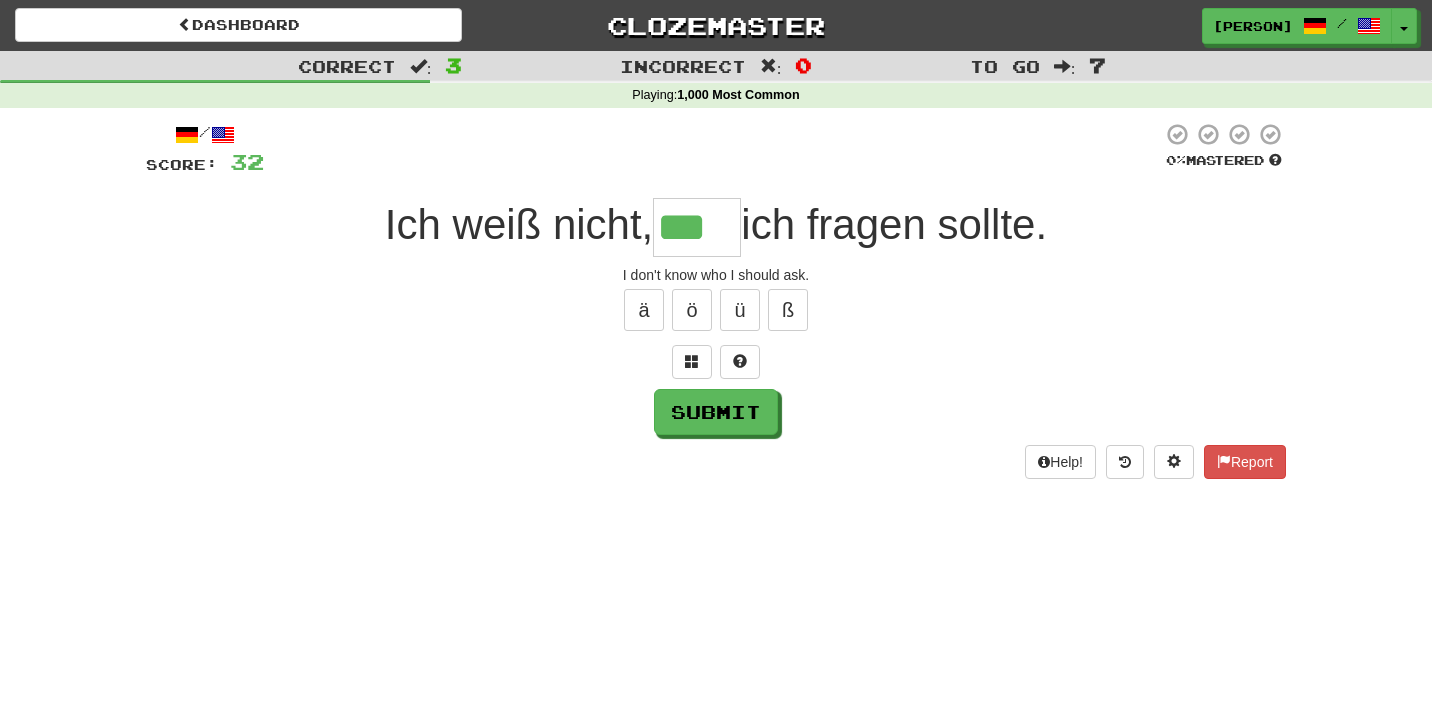 type on "***" 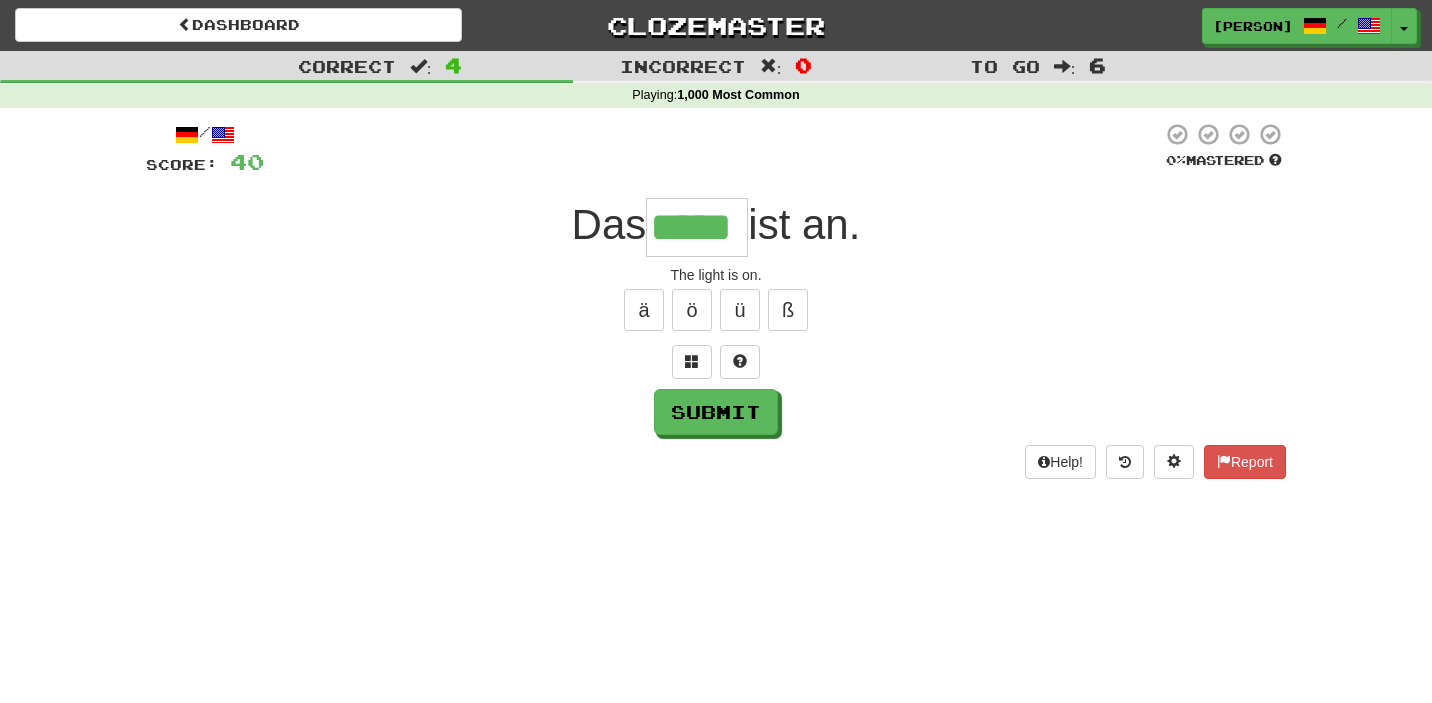 type on "*****" 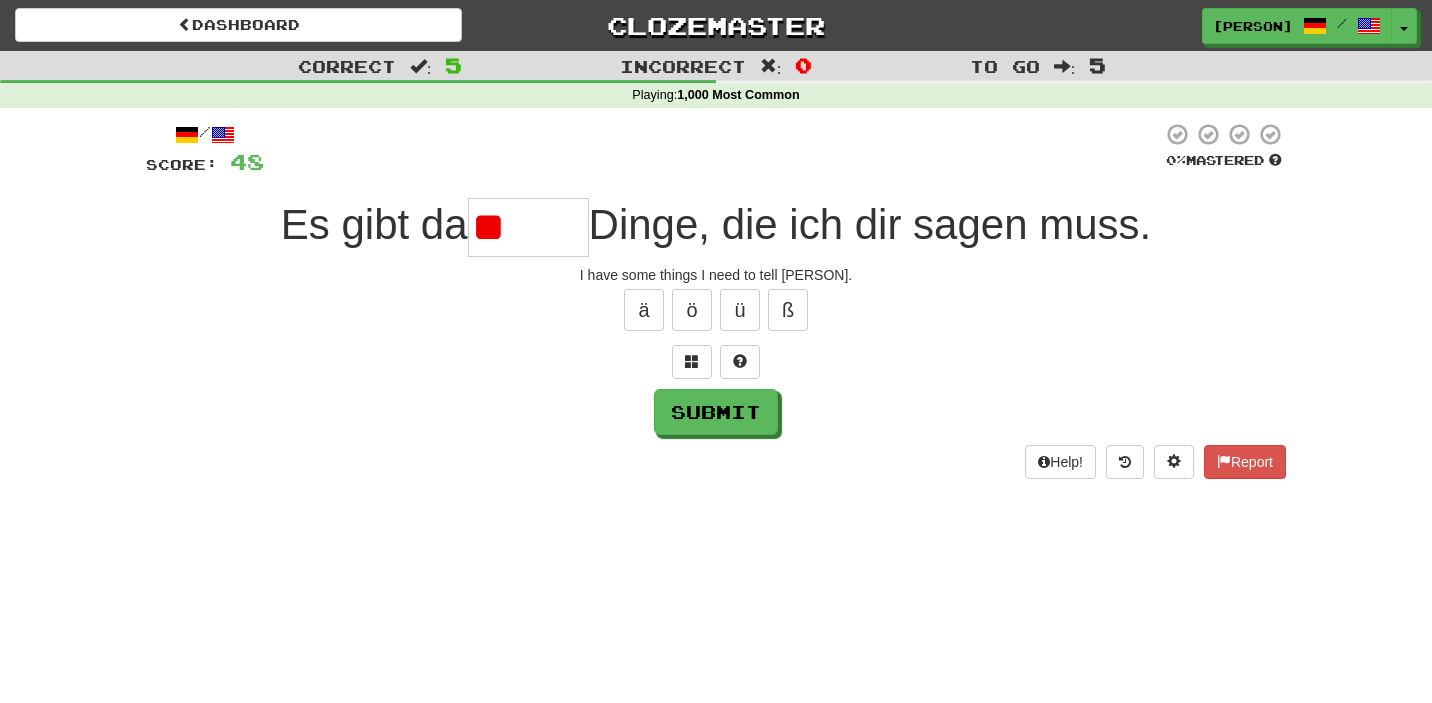 type on "*" 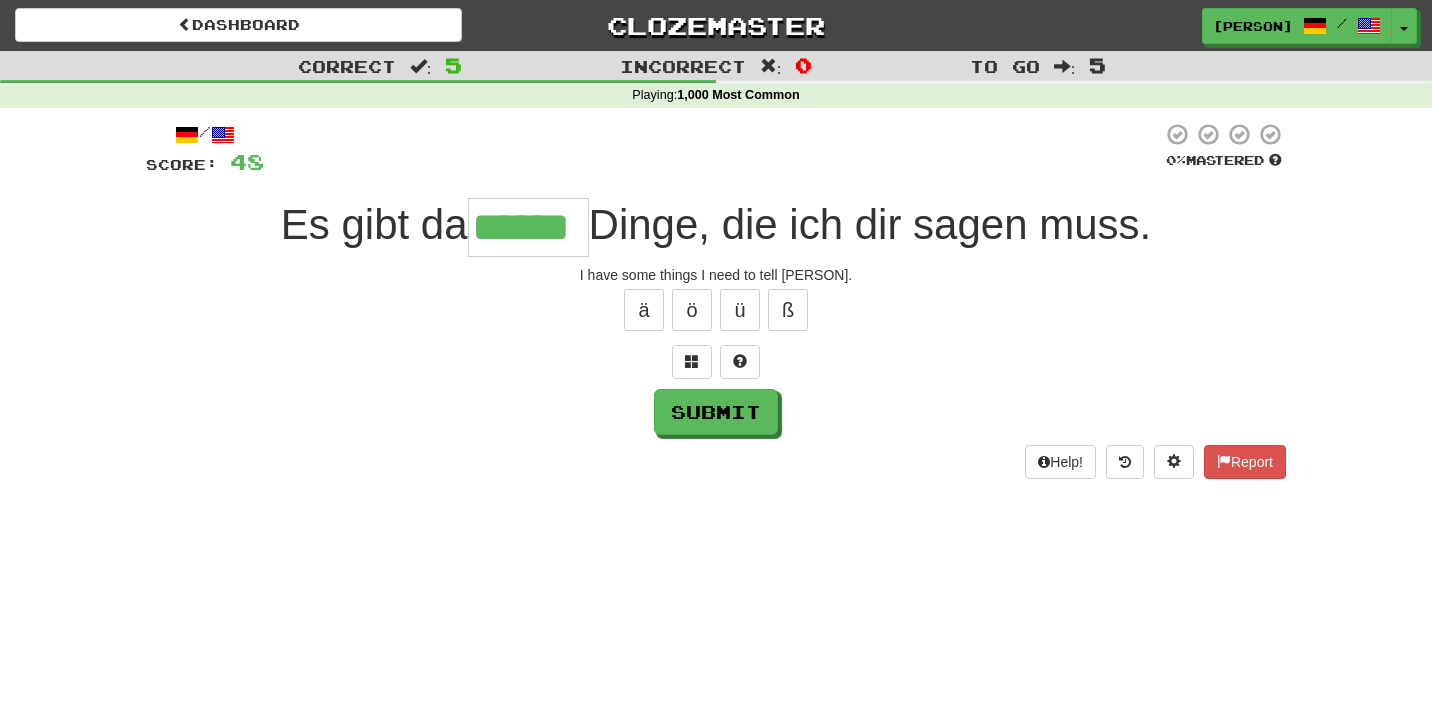 type on "******" 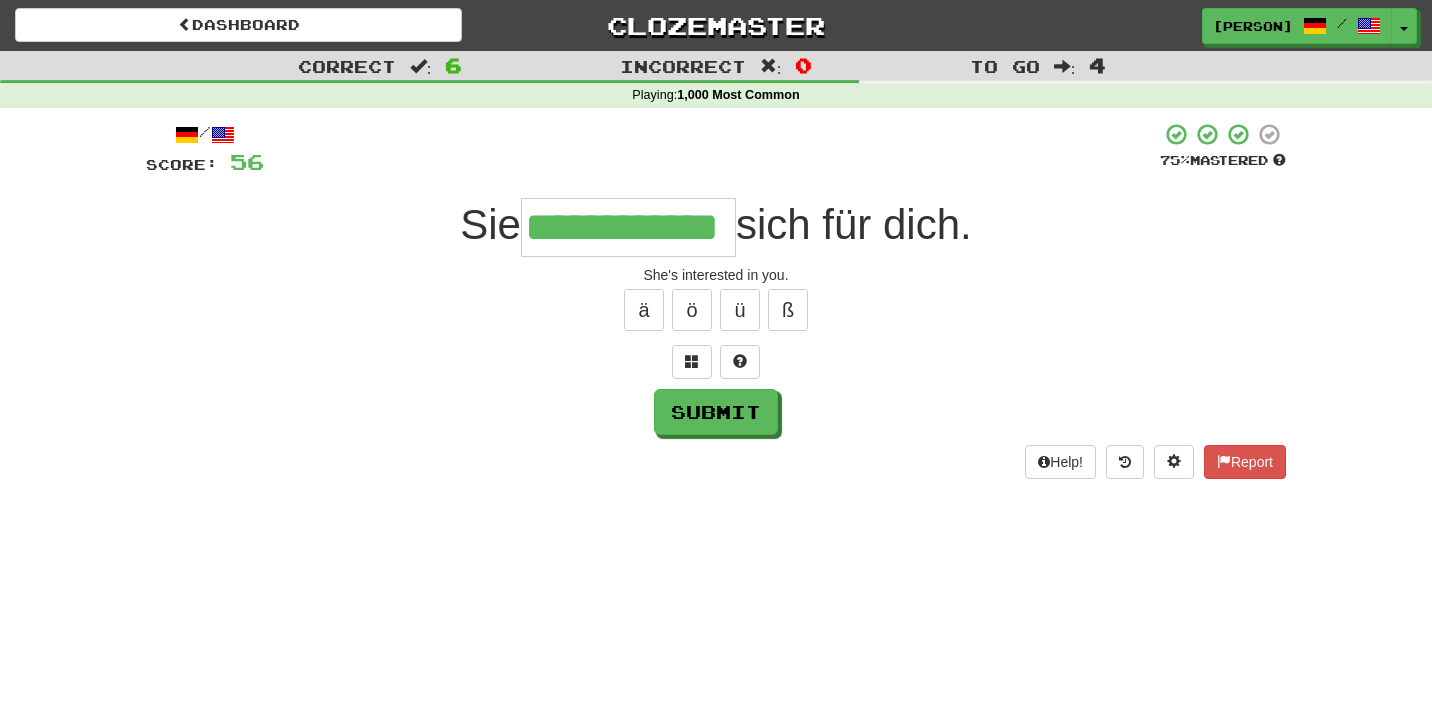 type on "**********" 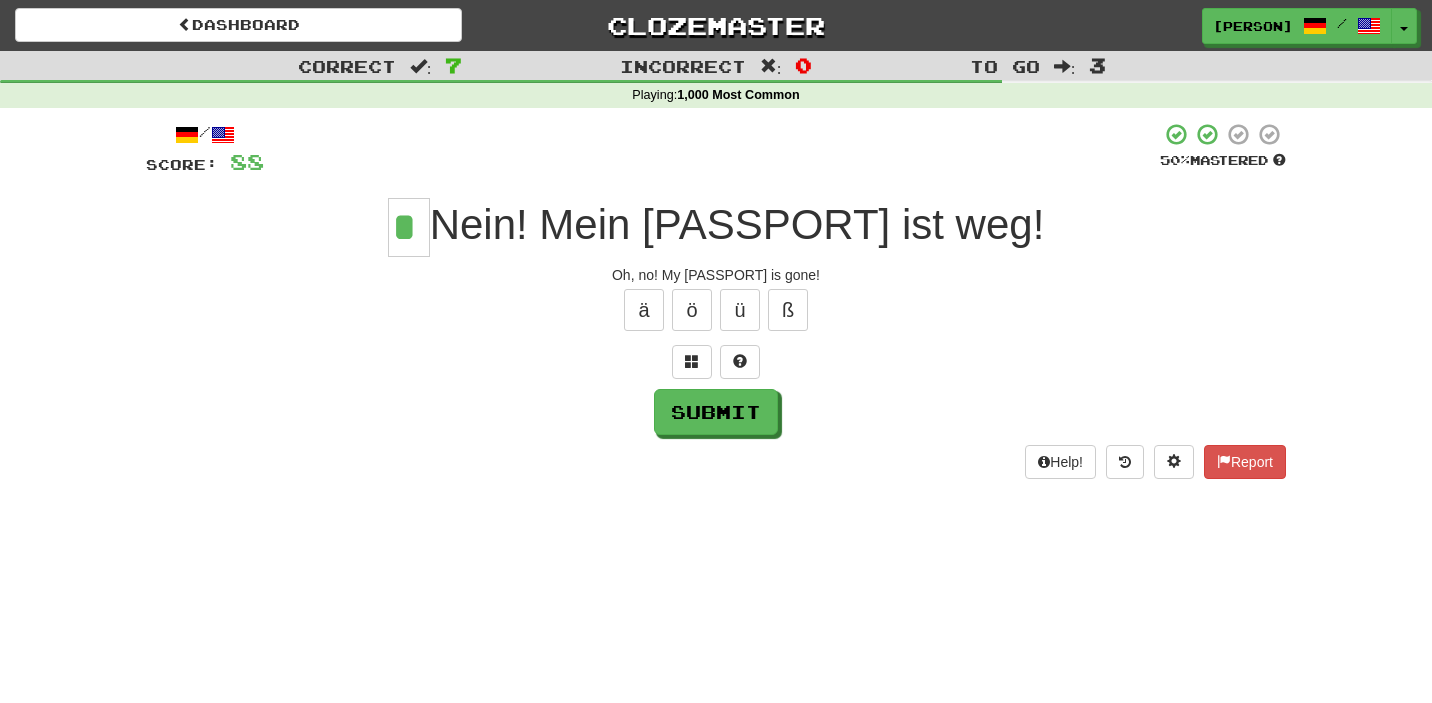 type on "*" 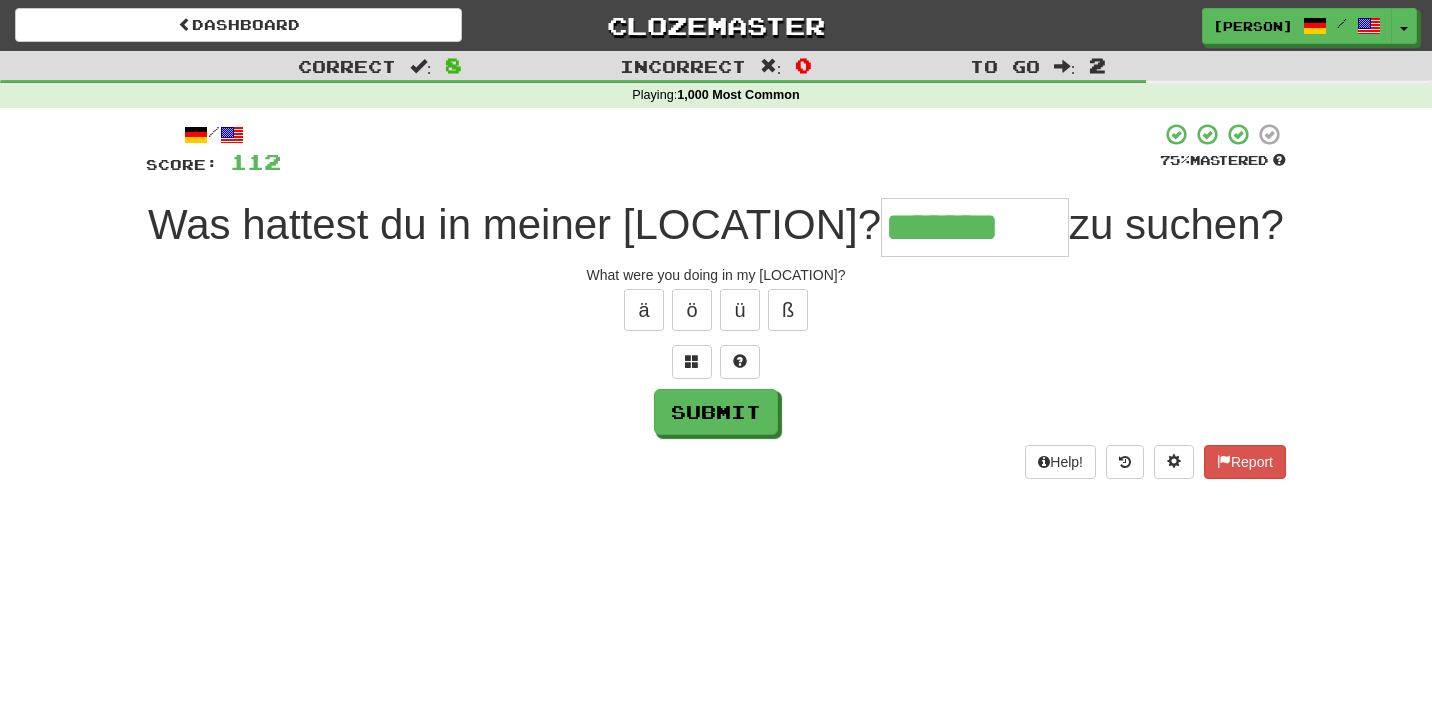 type on "*******" 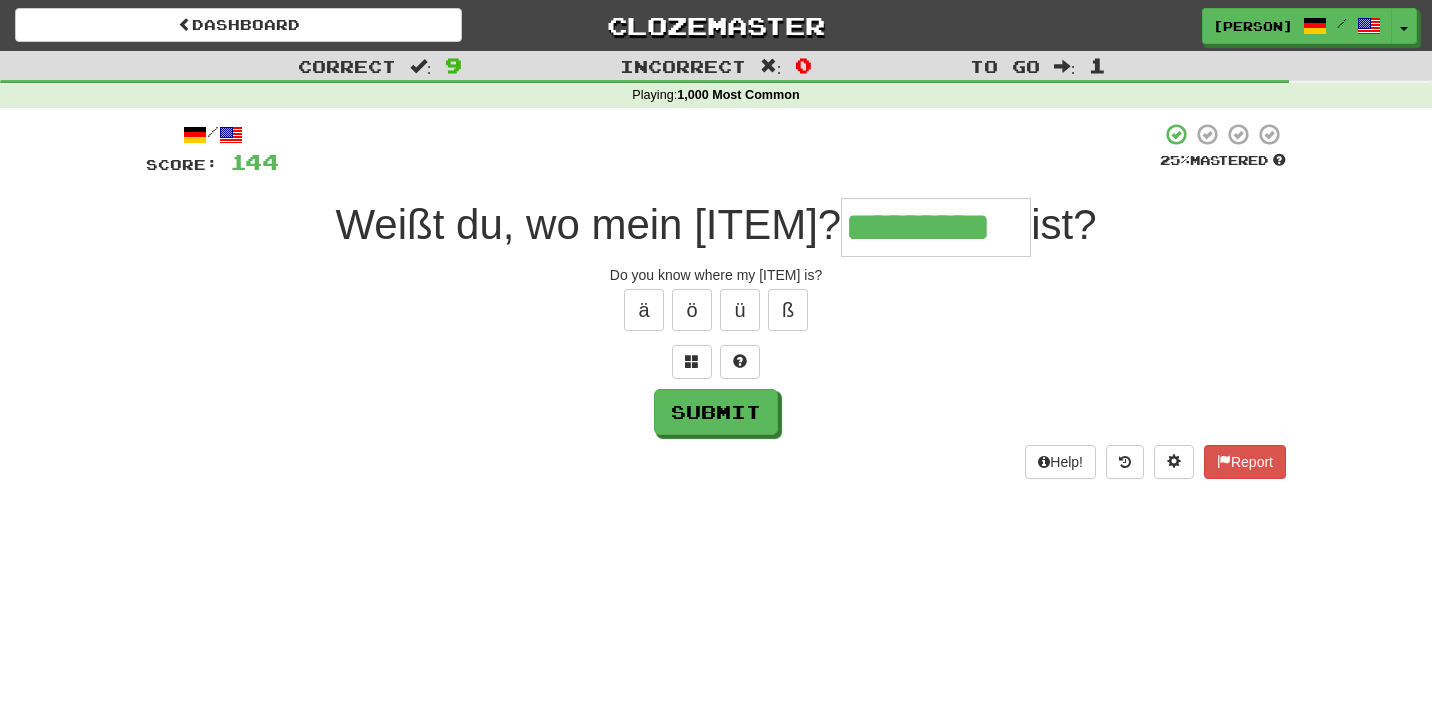 type on "*********" 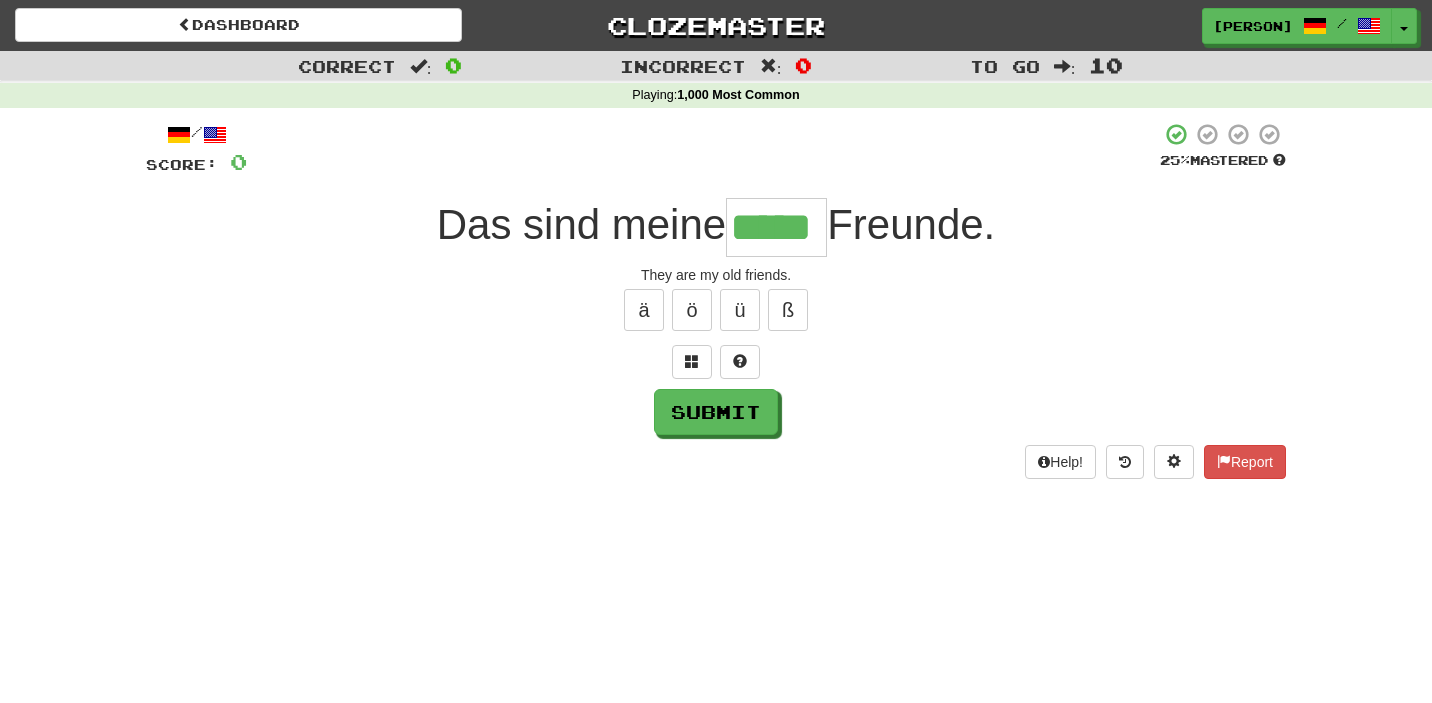type on "*****" 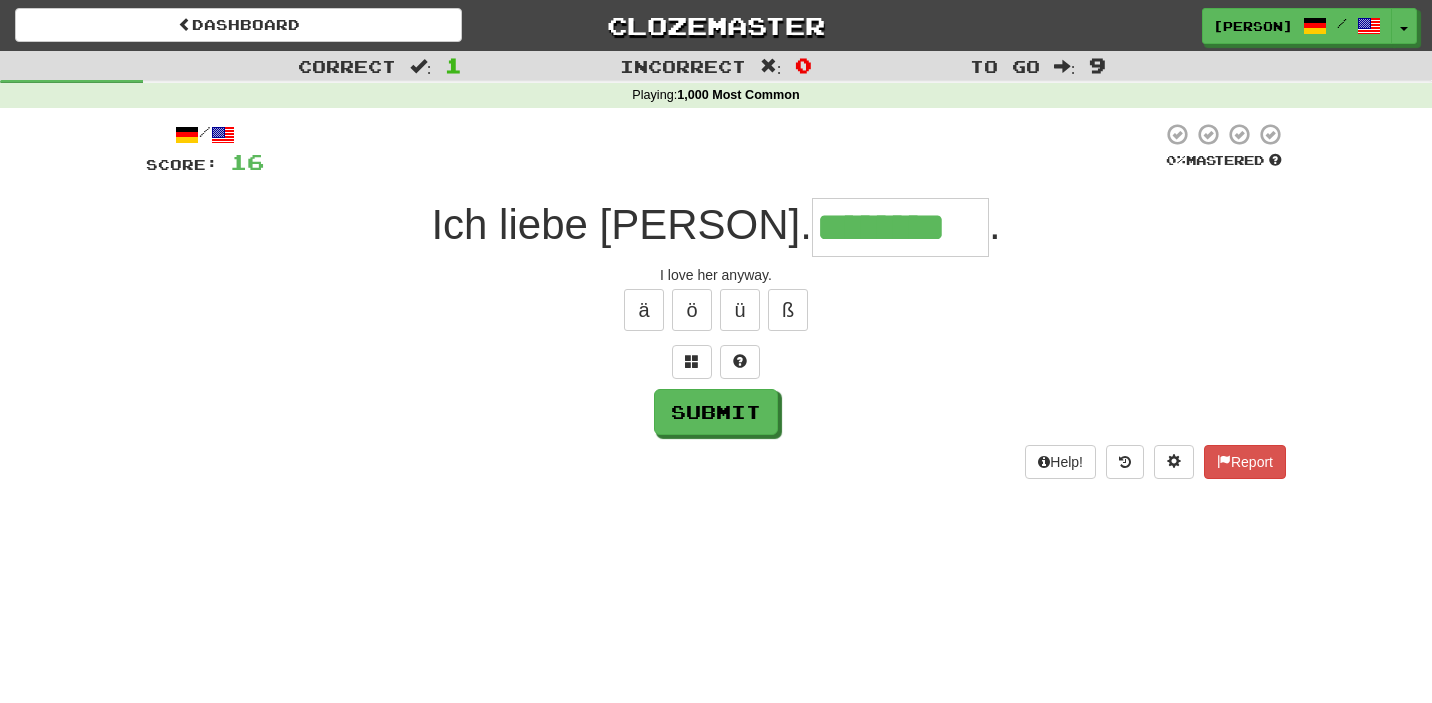 type on "********" 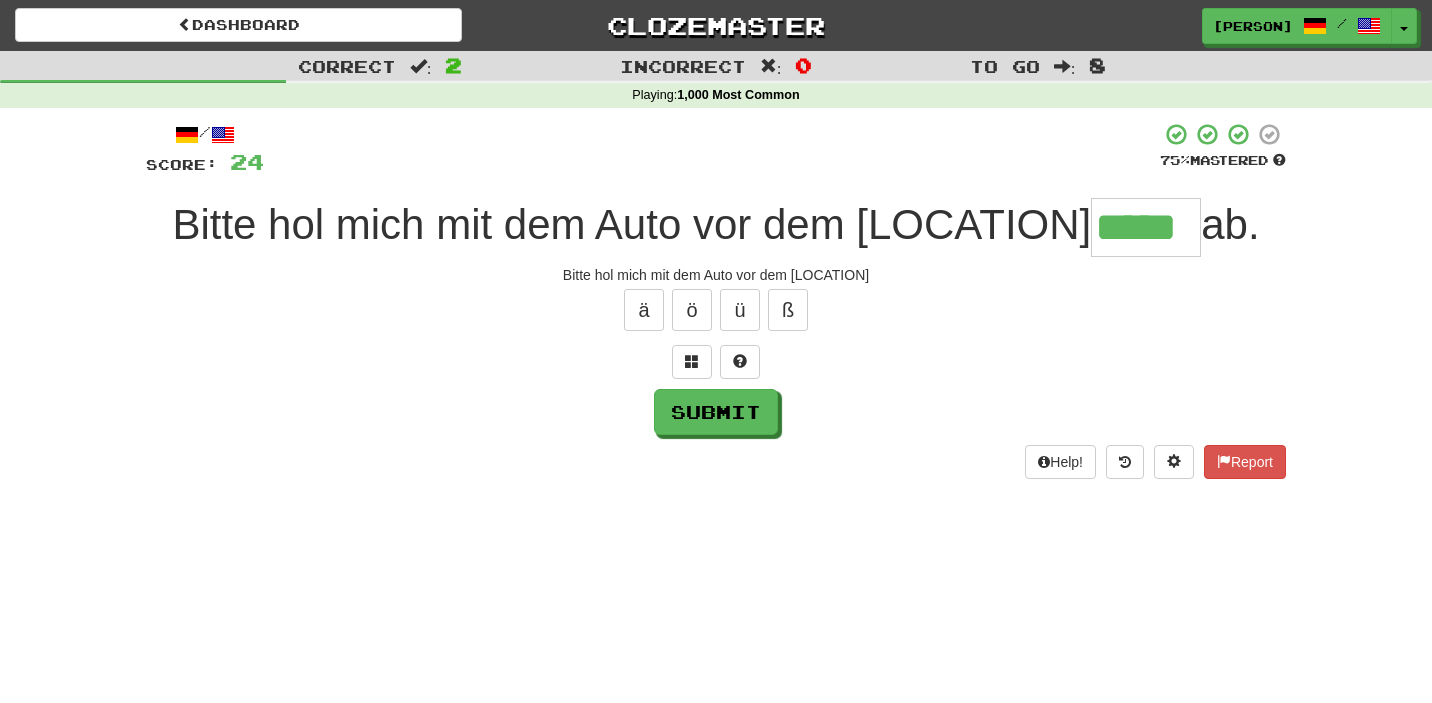 type on "*****" 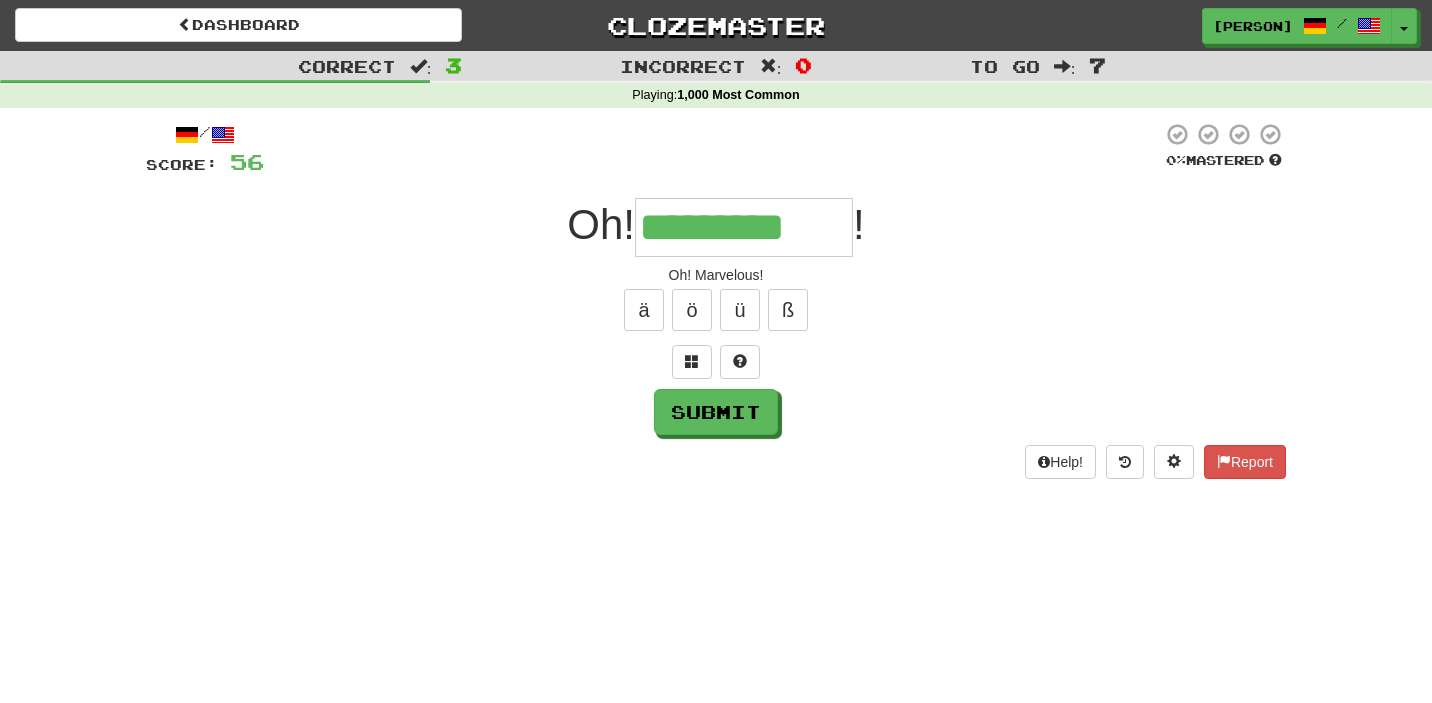 type on "*********" 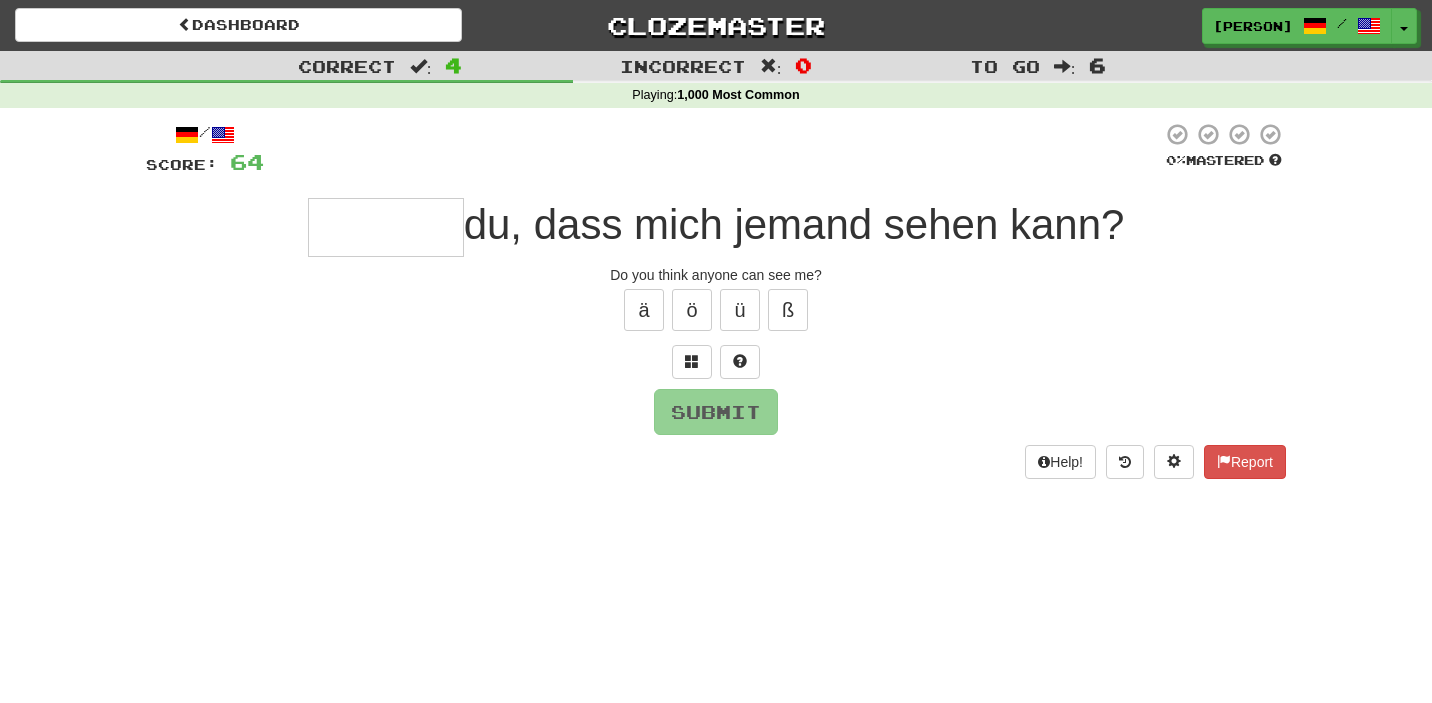 type on "*" 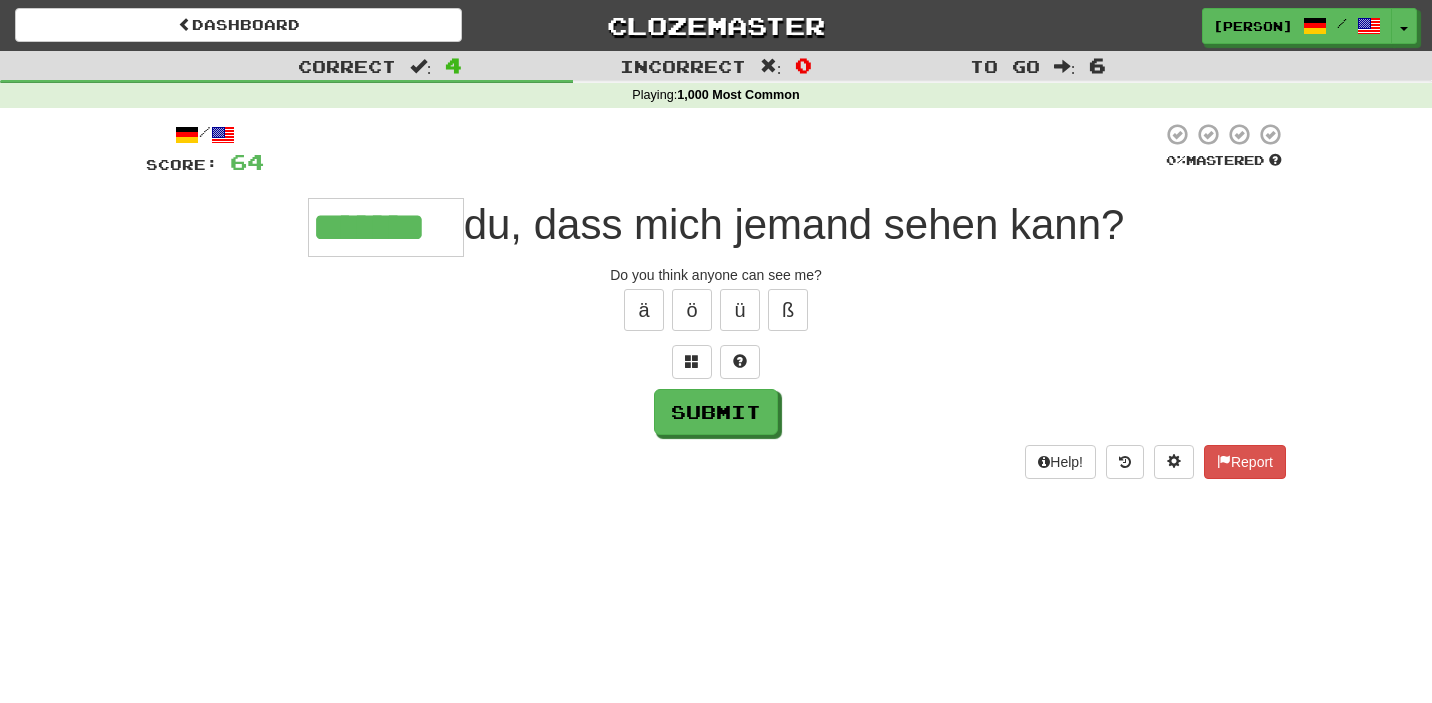 type on "*******" 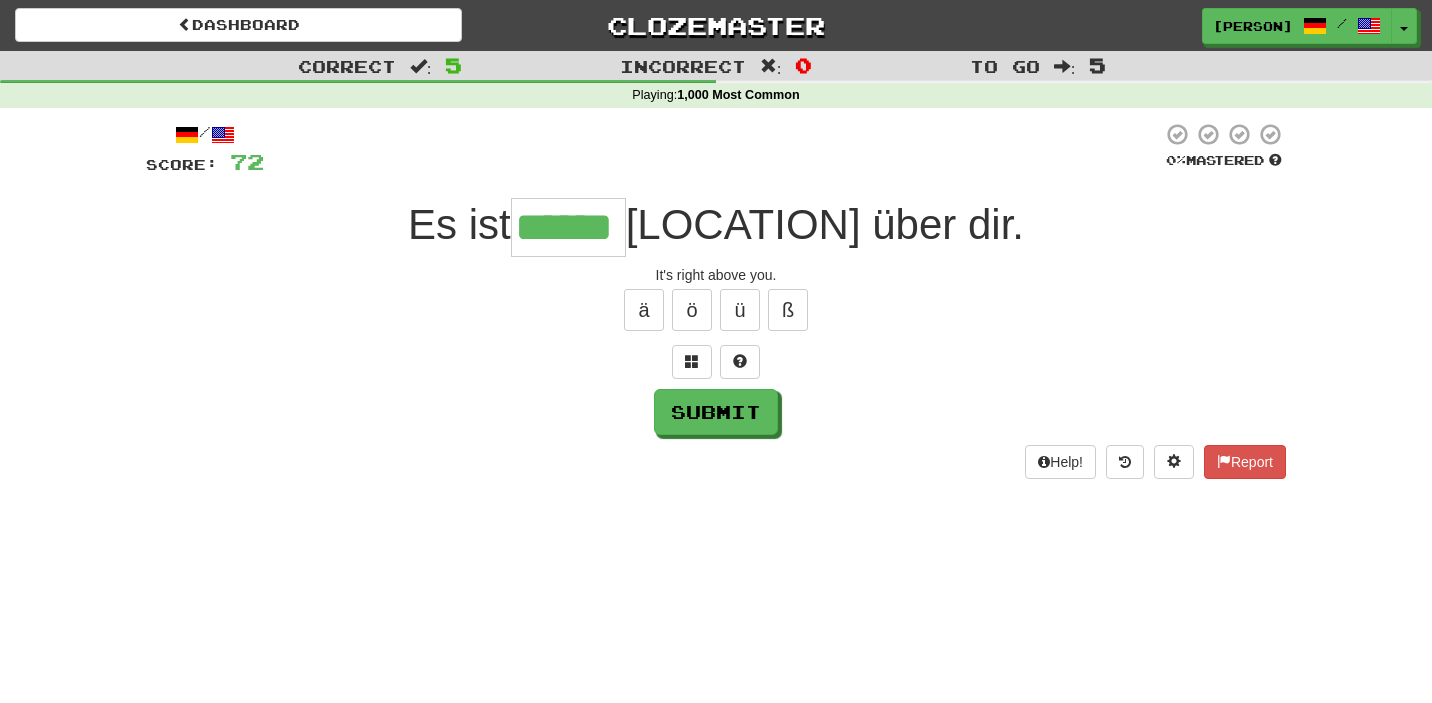 type on "******" 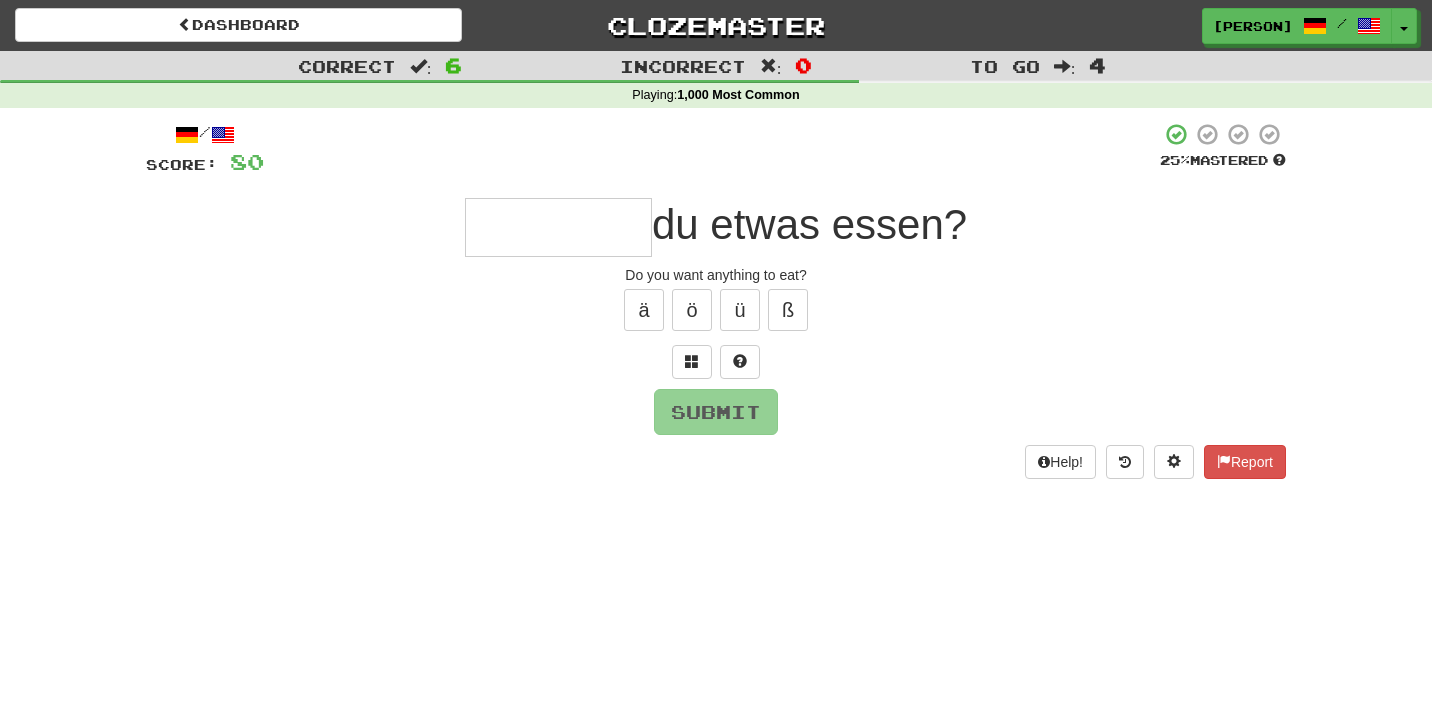type on "*" 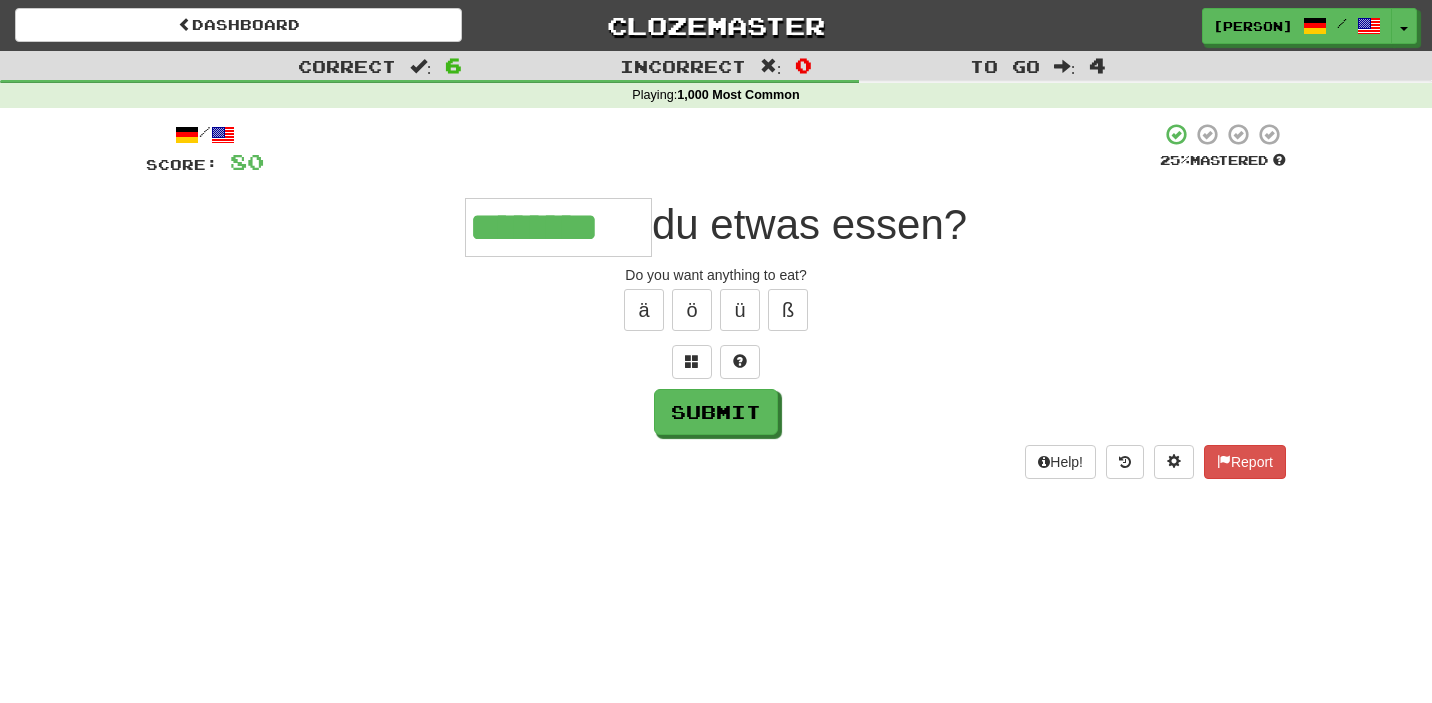 type on "********" 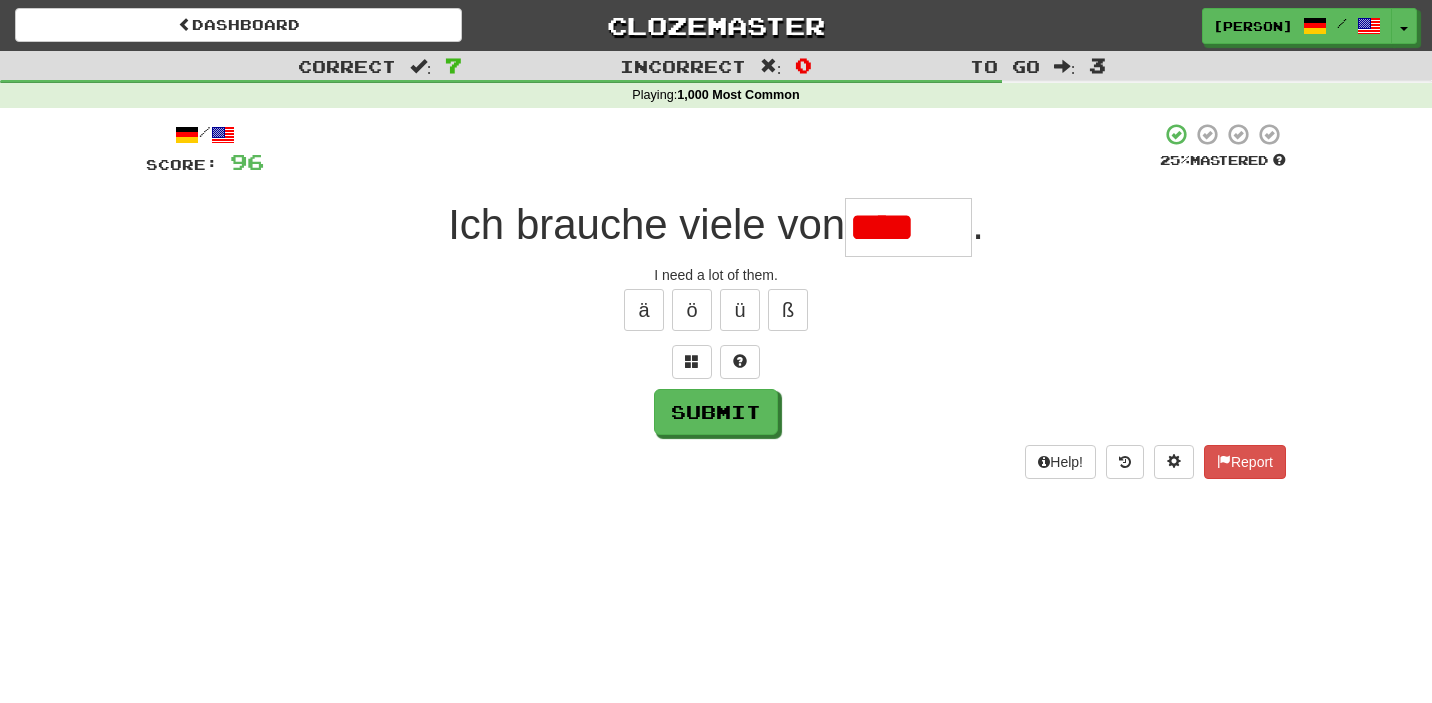scroll, scrollTop: 0, scrollLeft: 0, axis: both 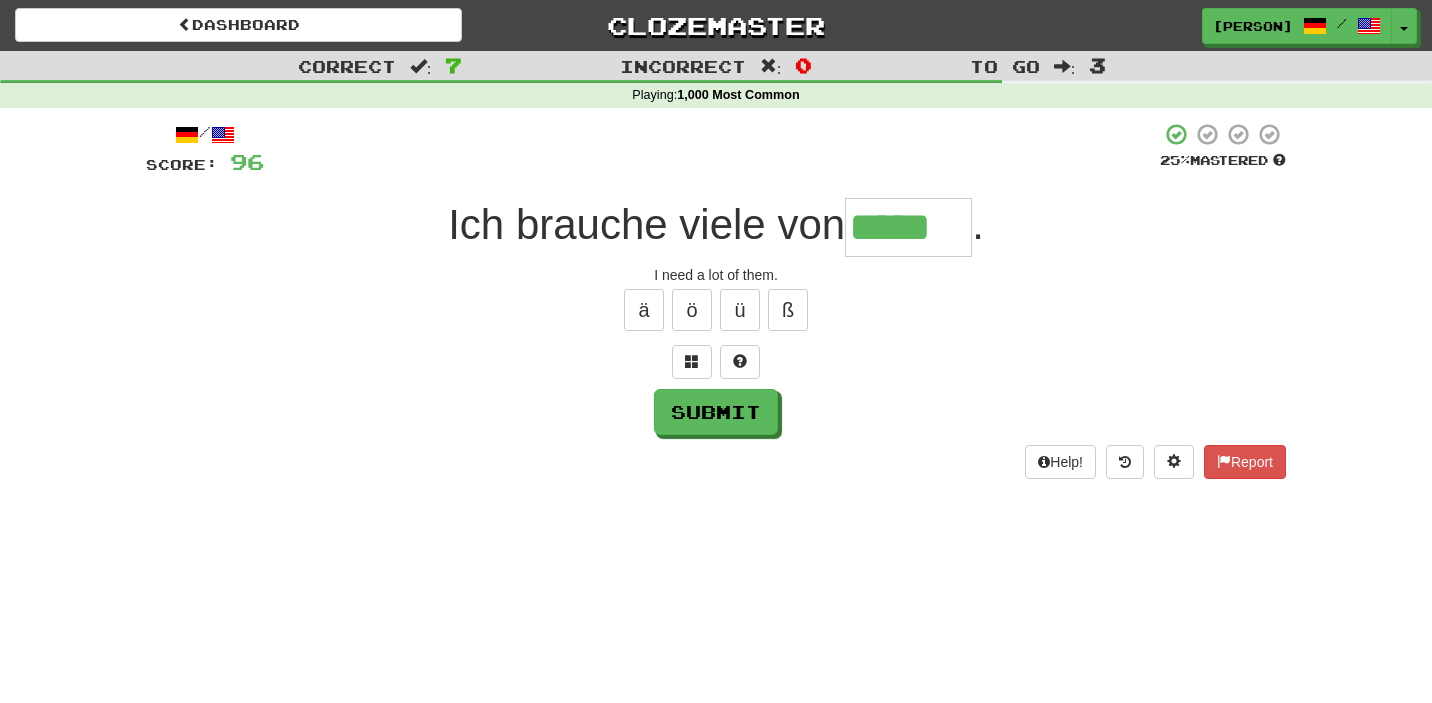 type on "*****" 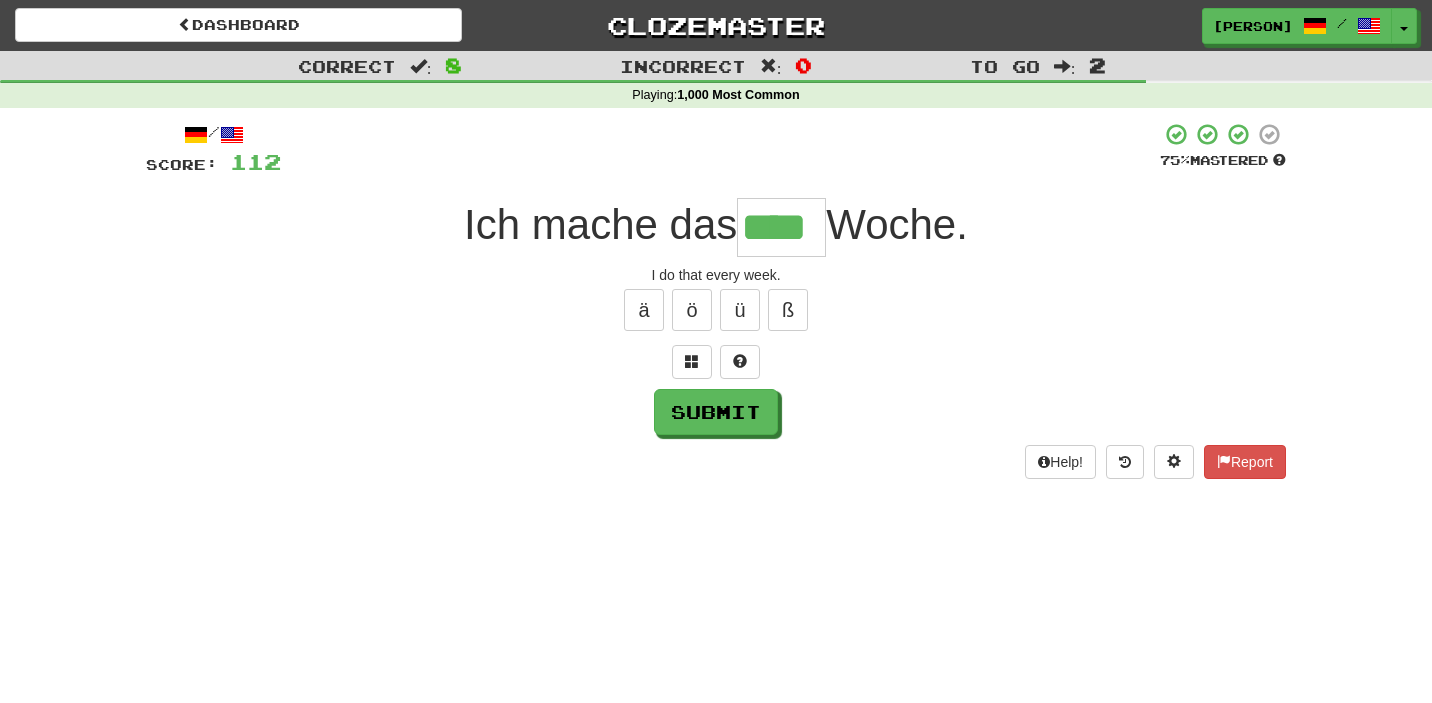 type on "****" 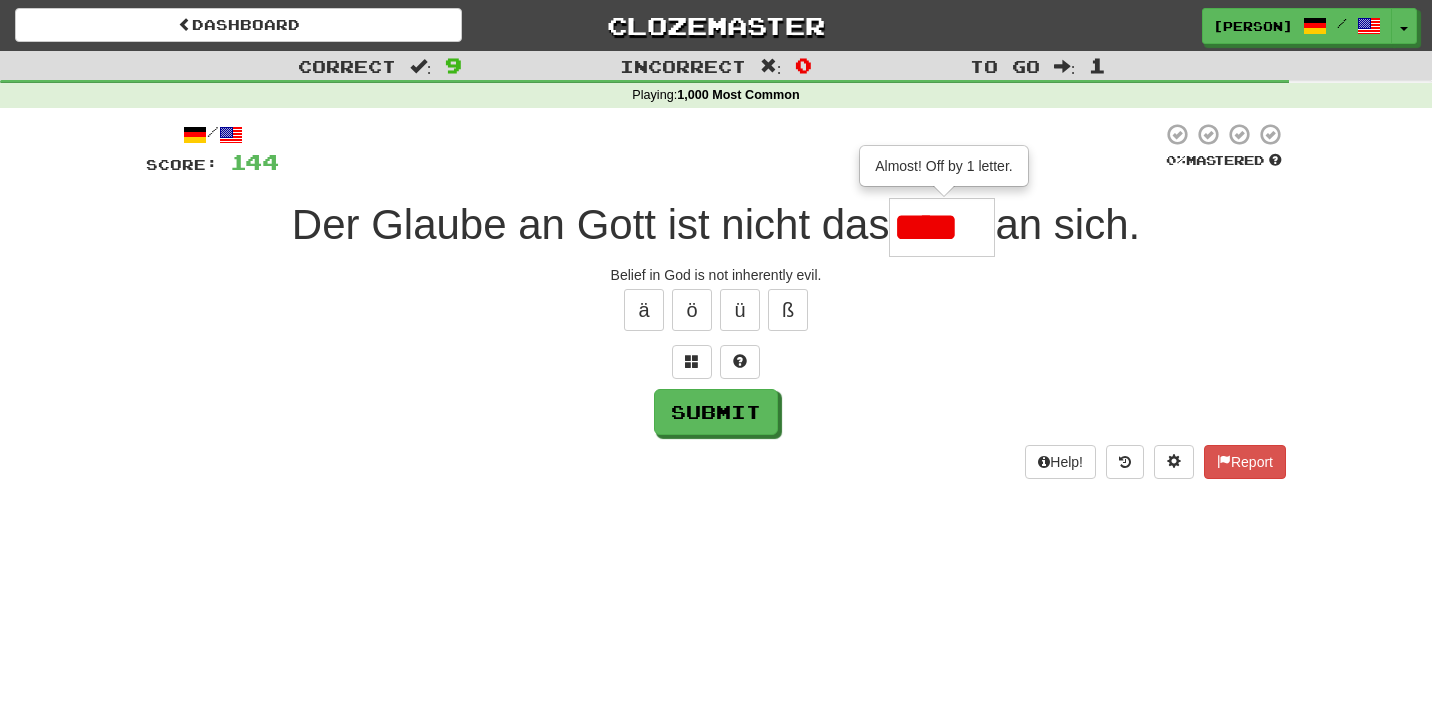 type on "****" 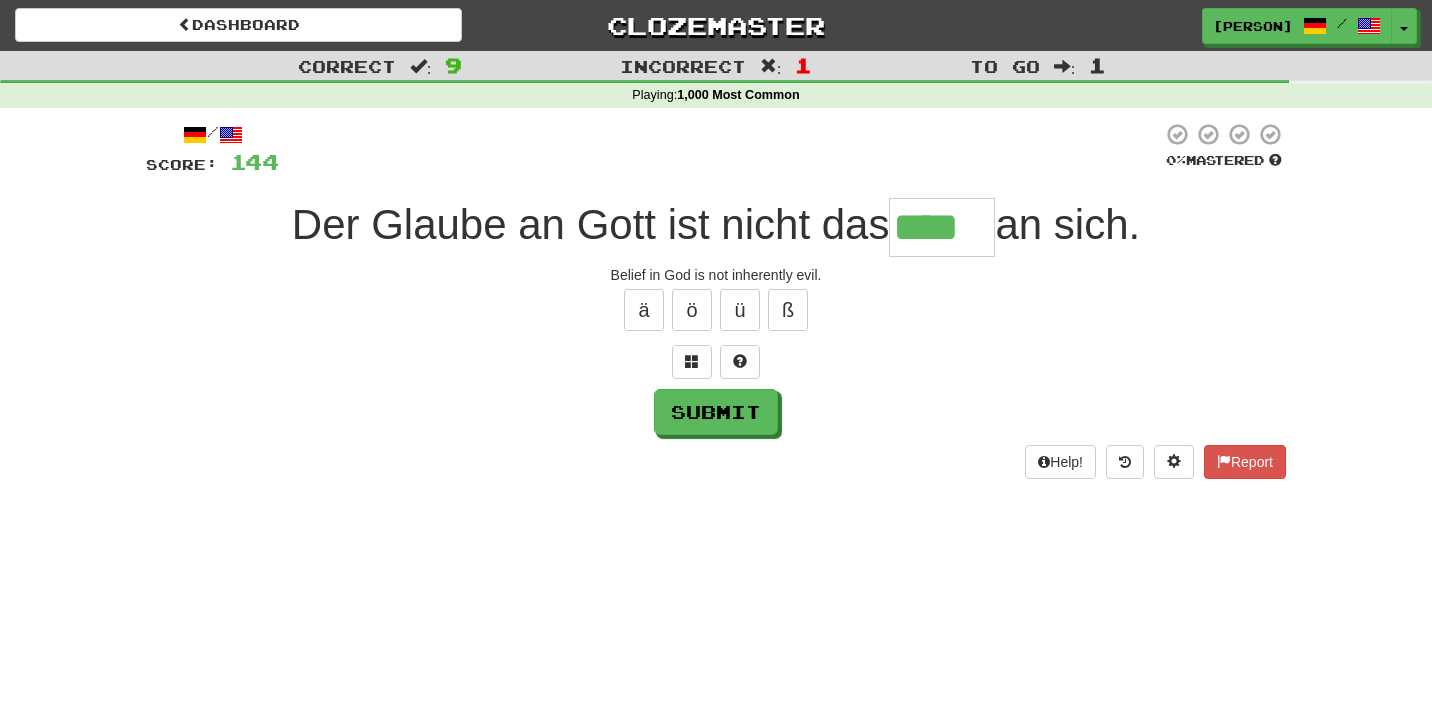 type on "****" 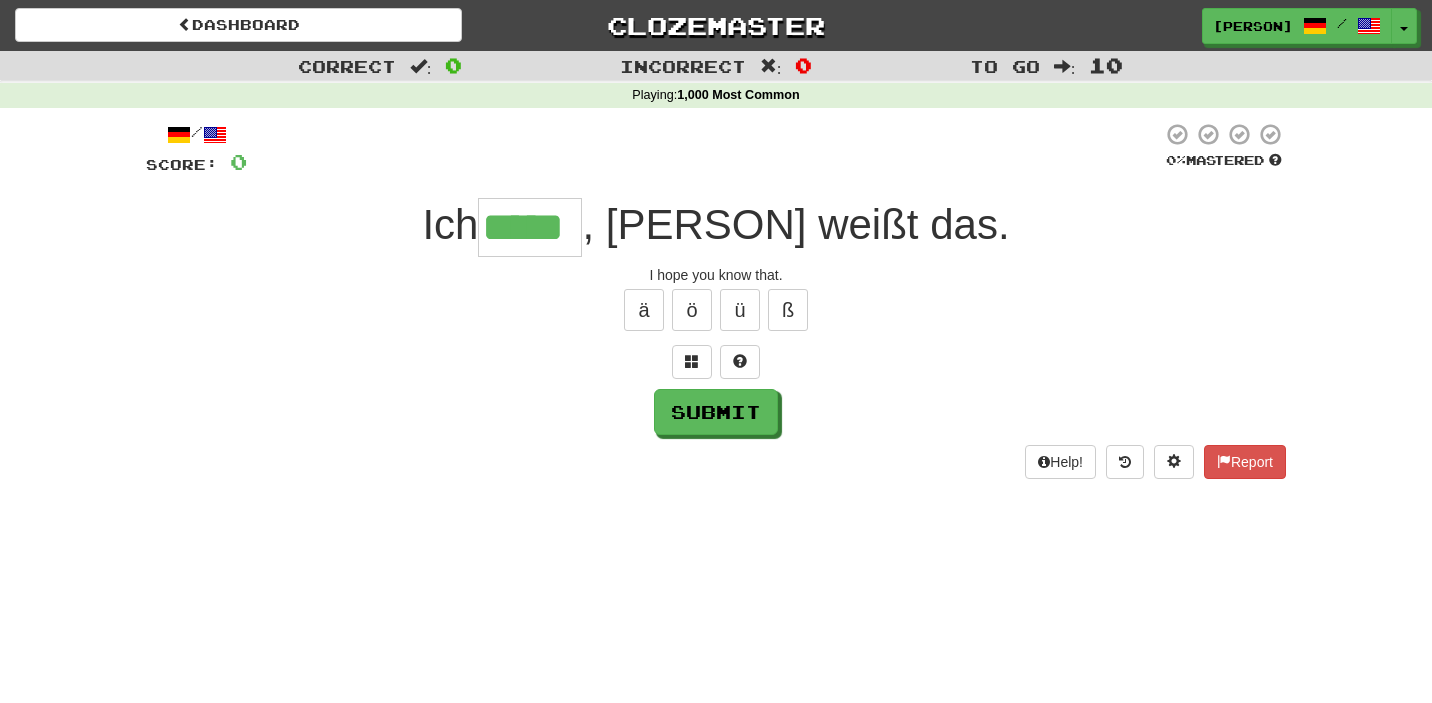 type on "*****" 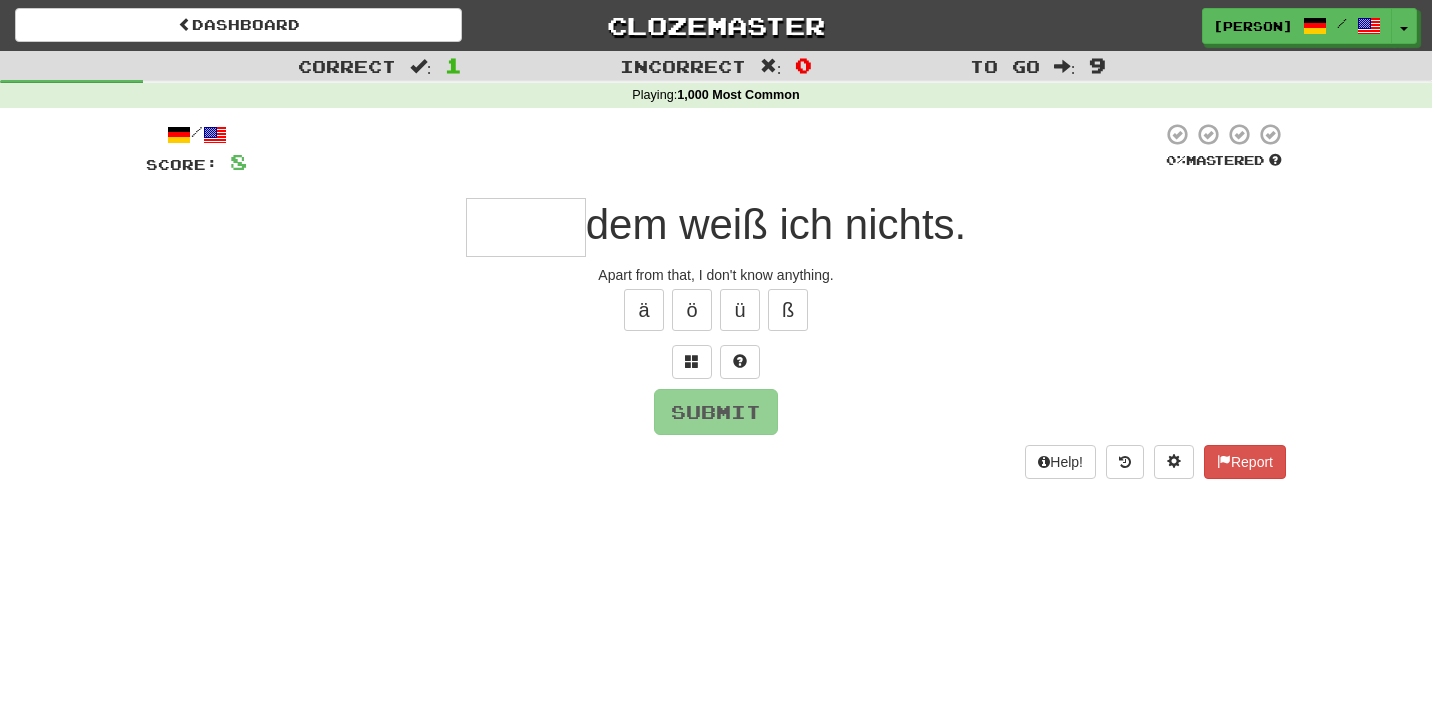 type on "*" 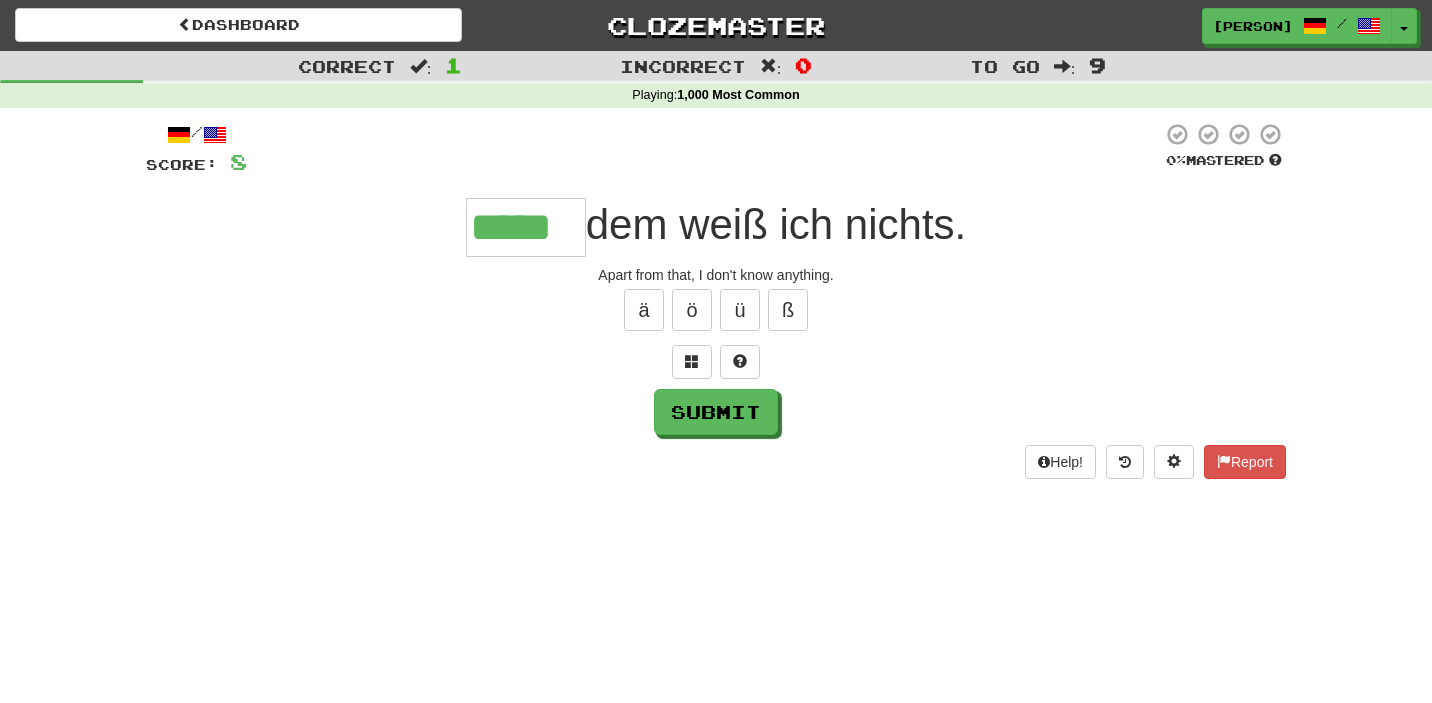 type on "*****" 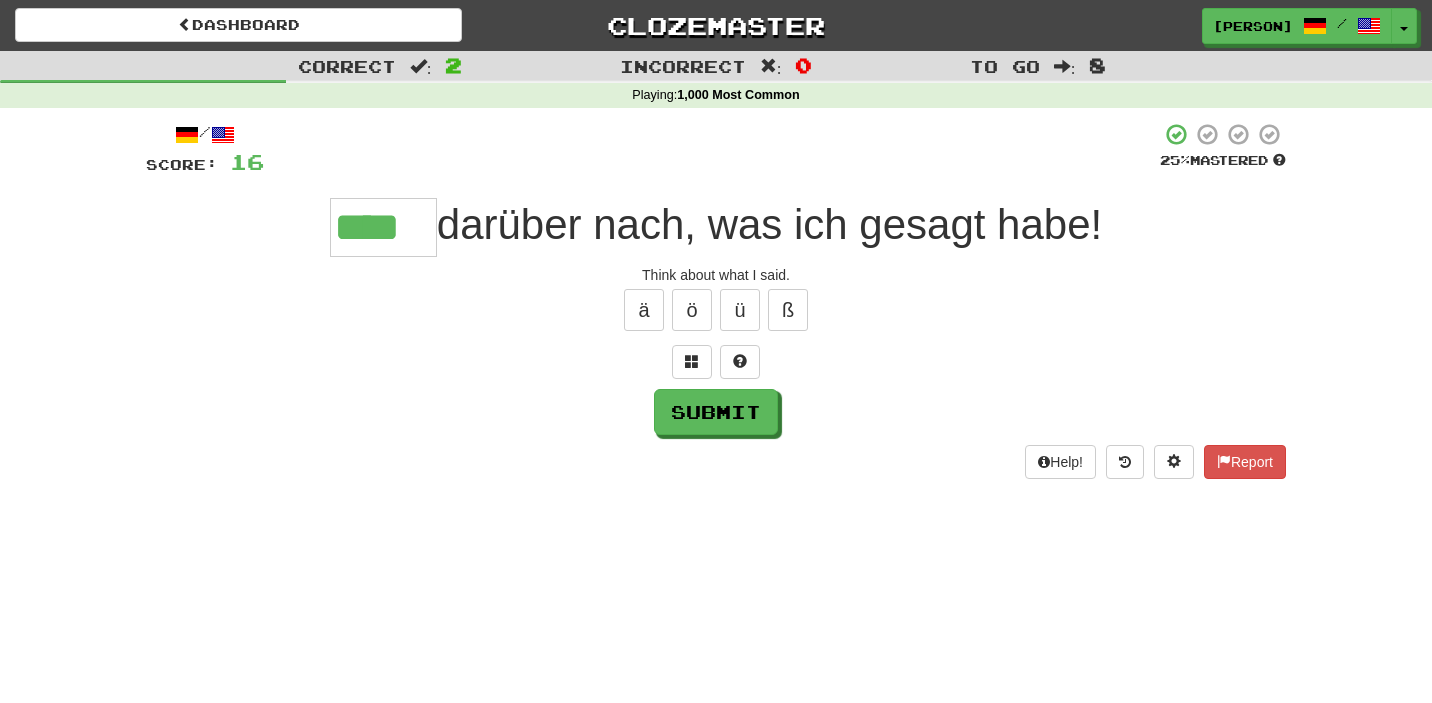 type on "****" 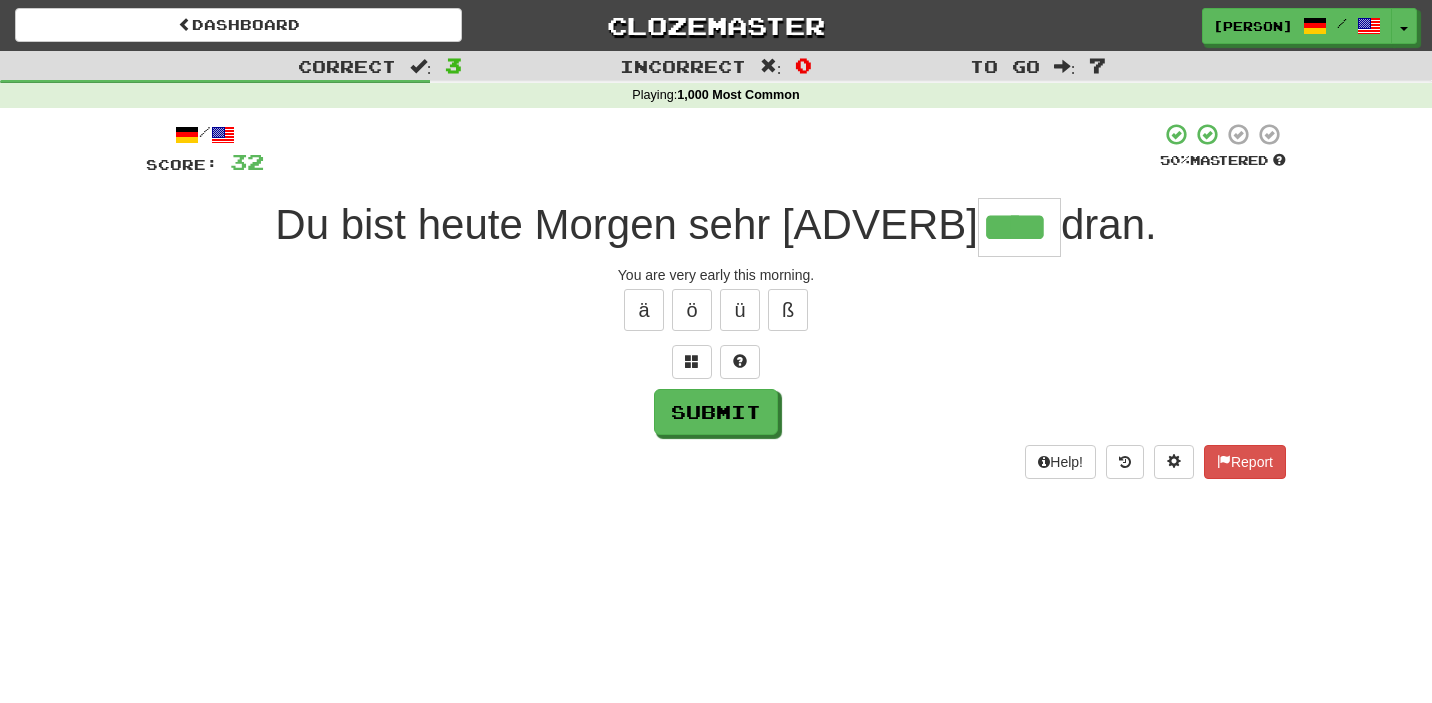 type on "****" 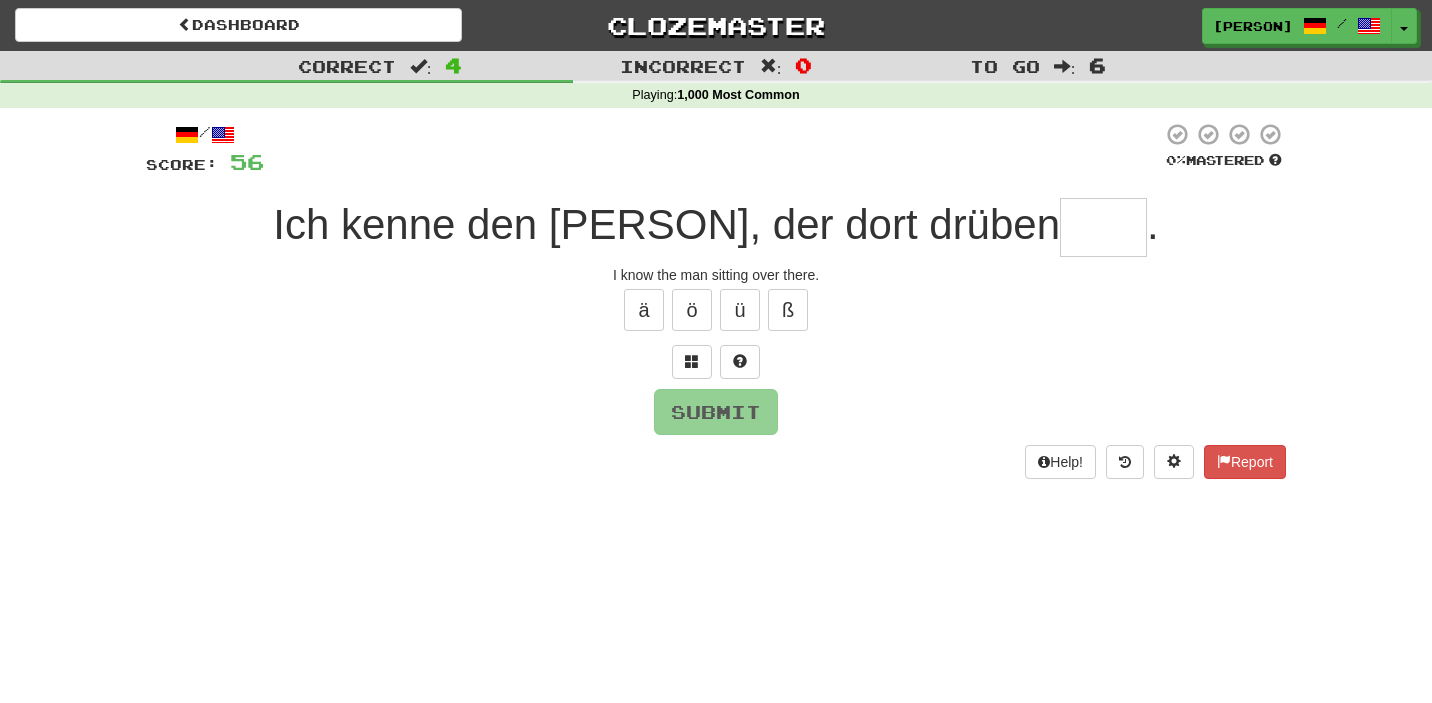type on "*" 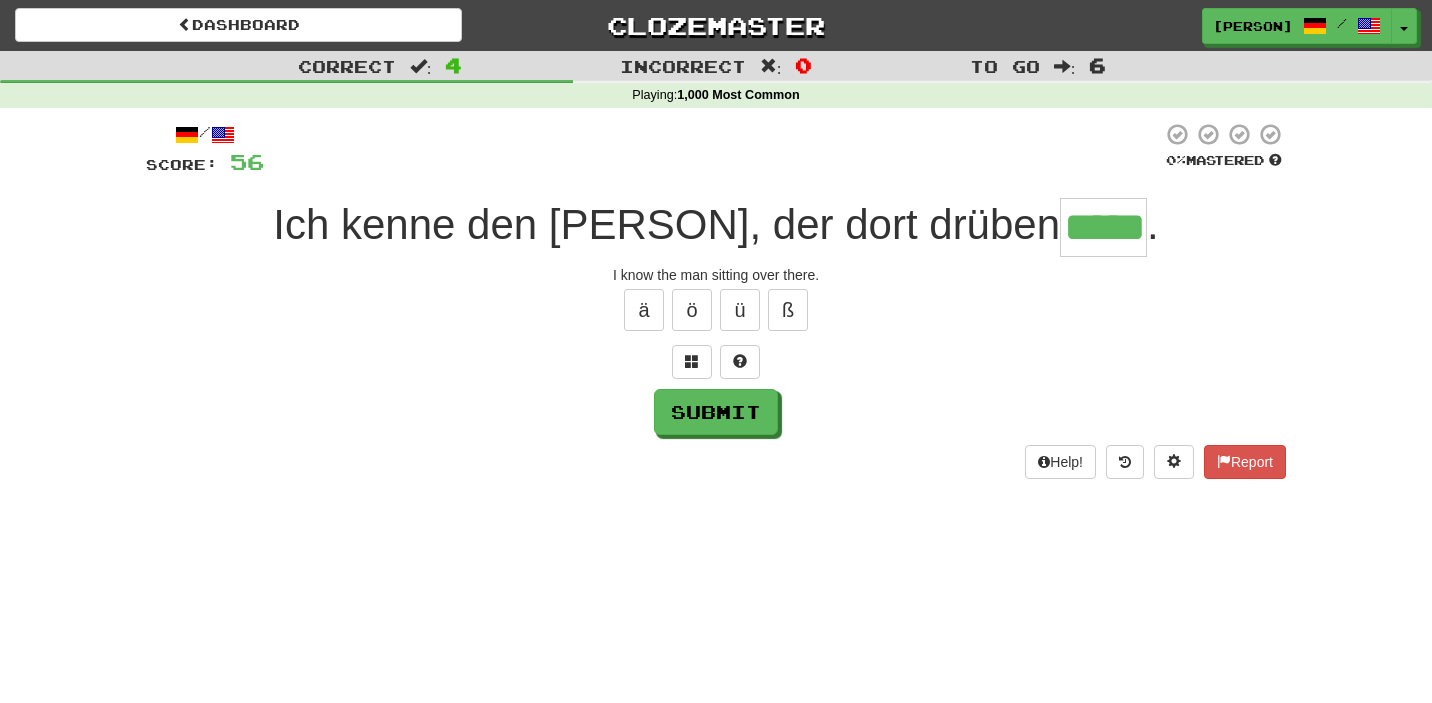 type on "*****" 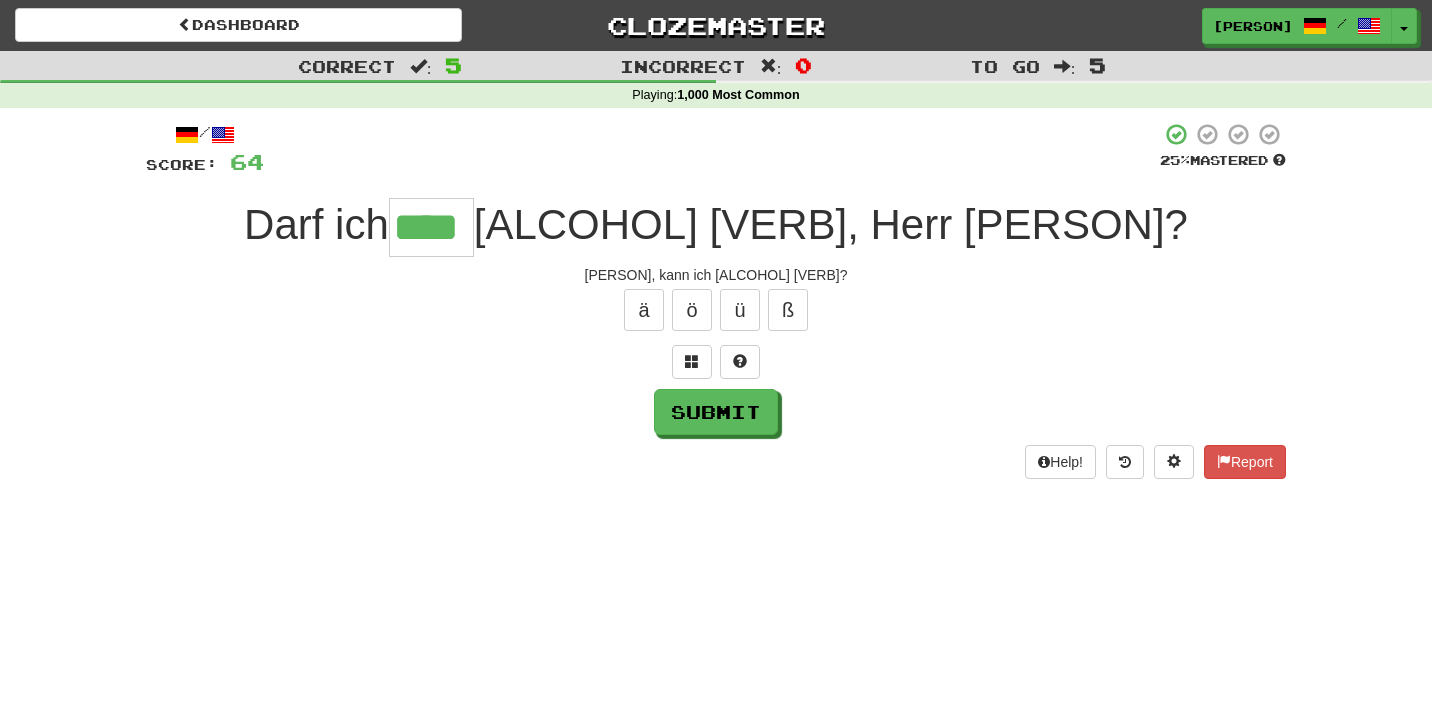 type on "****" 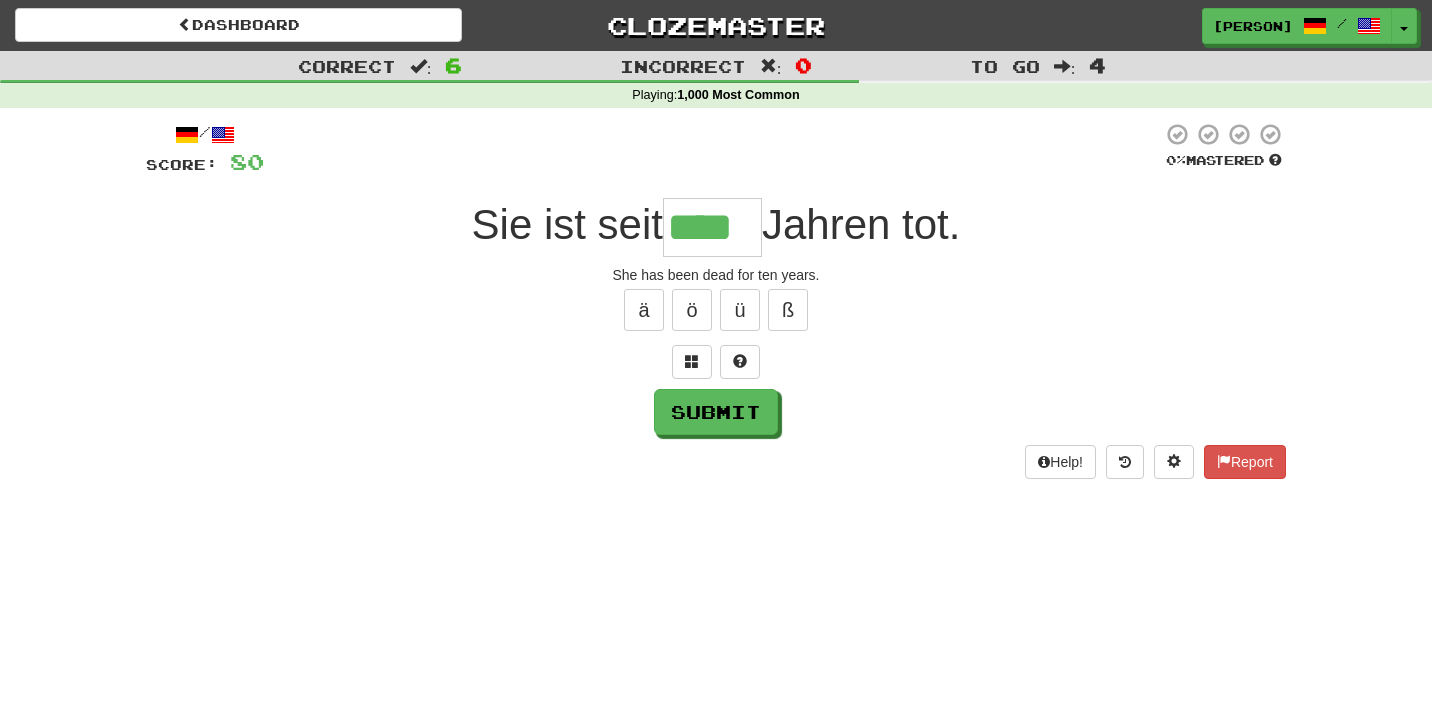 type on "****" 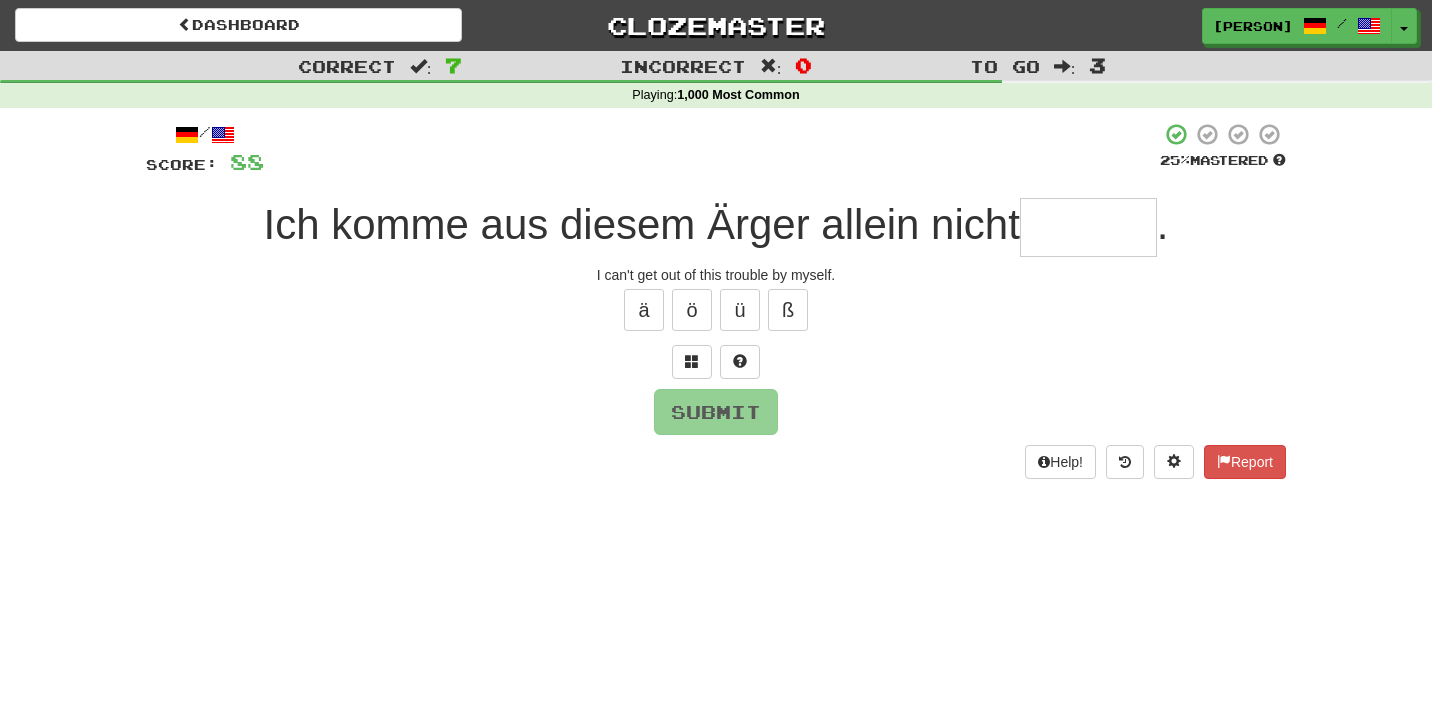 type on "*" 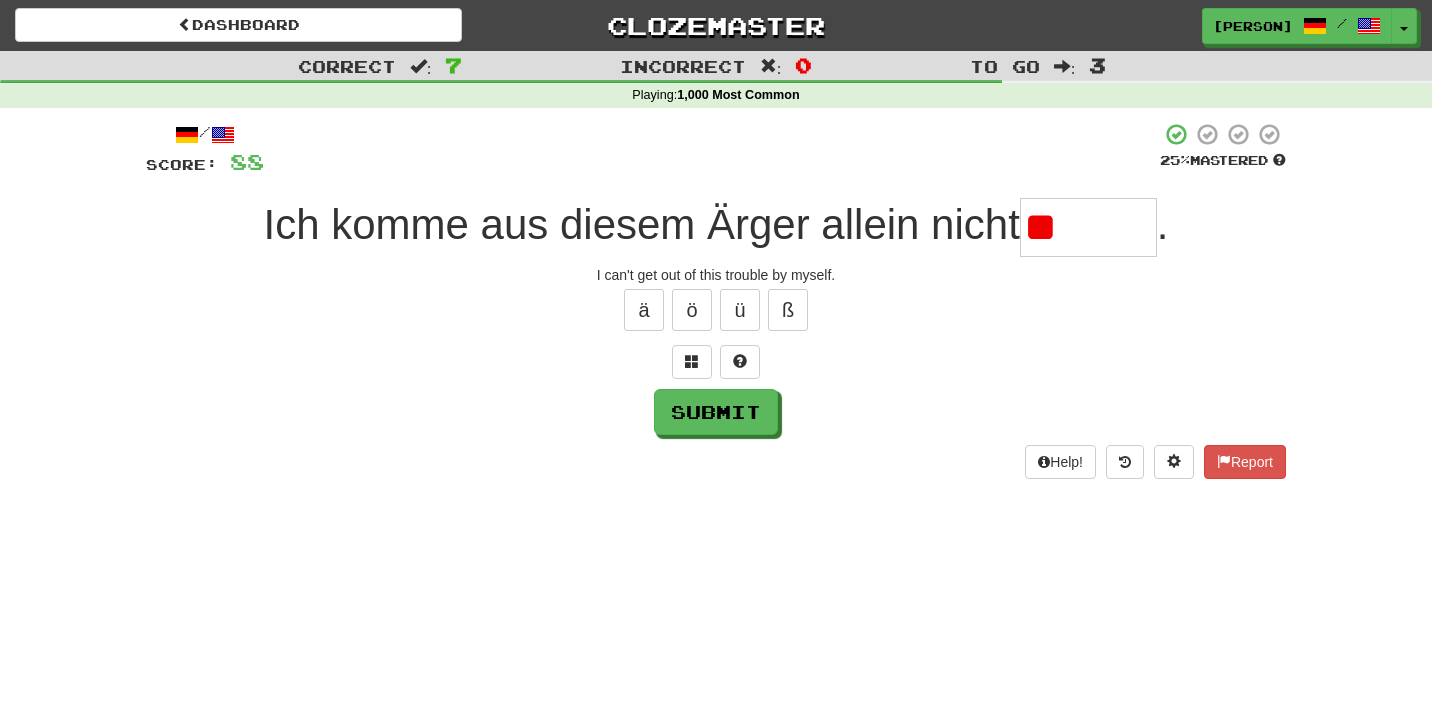 type on "*" 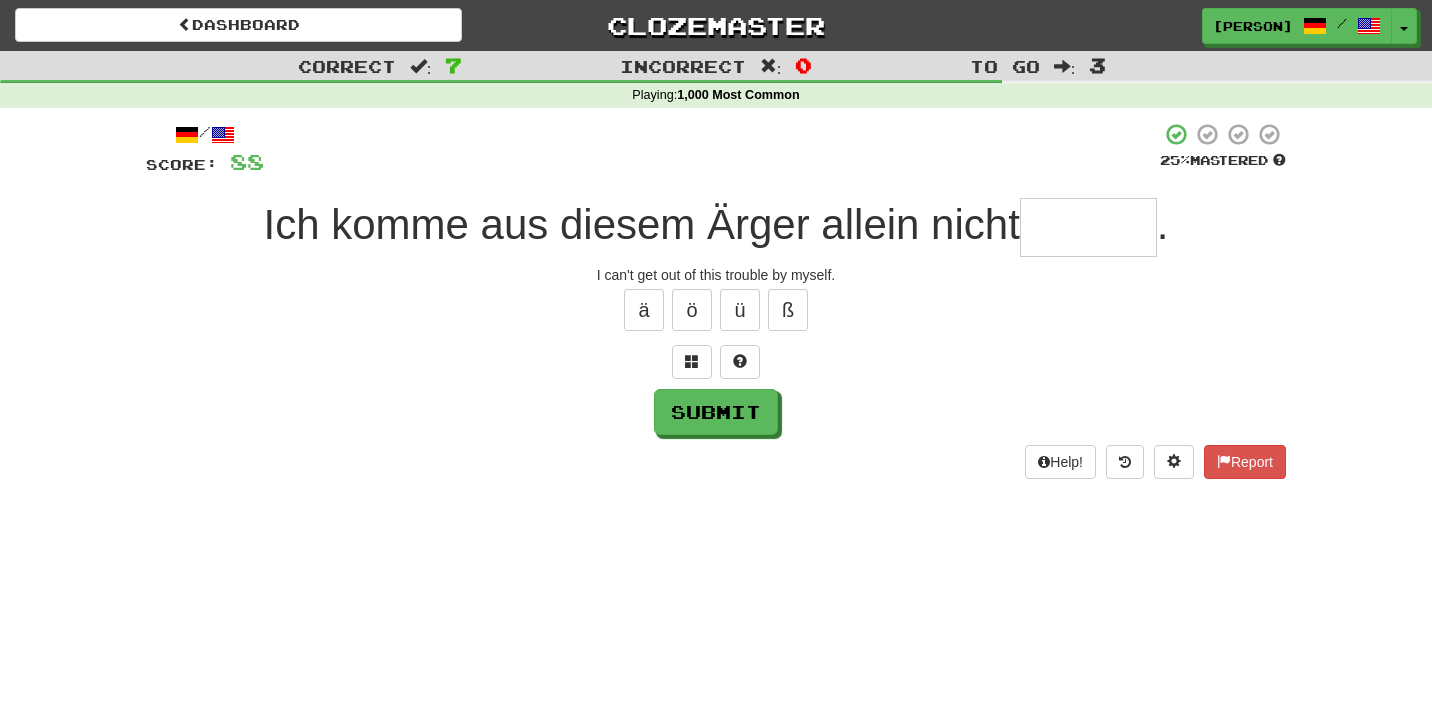 type on "*" 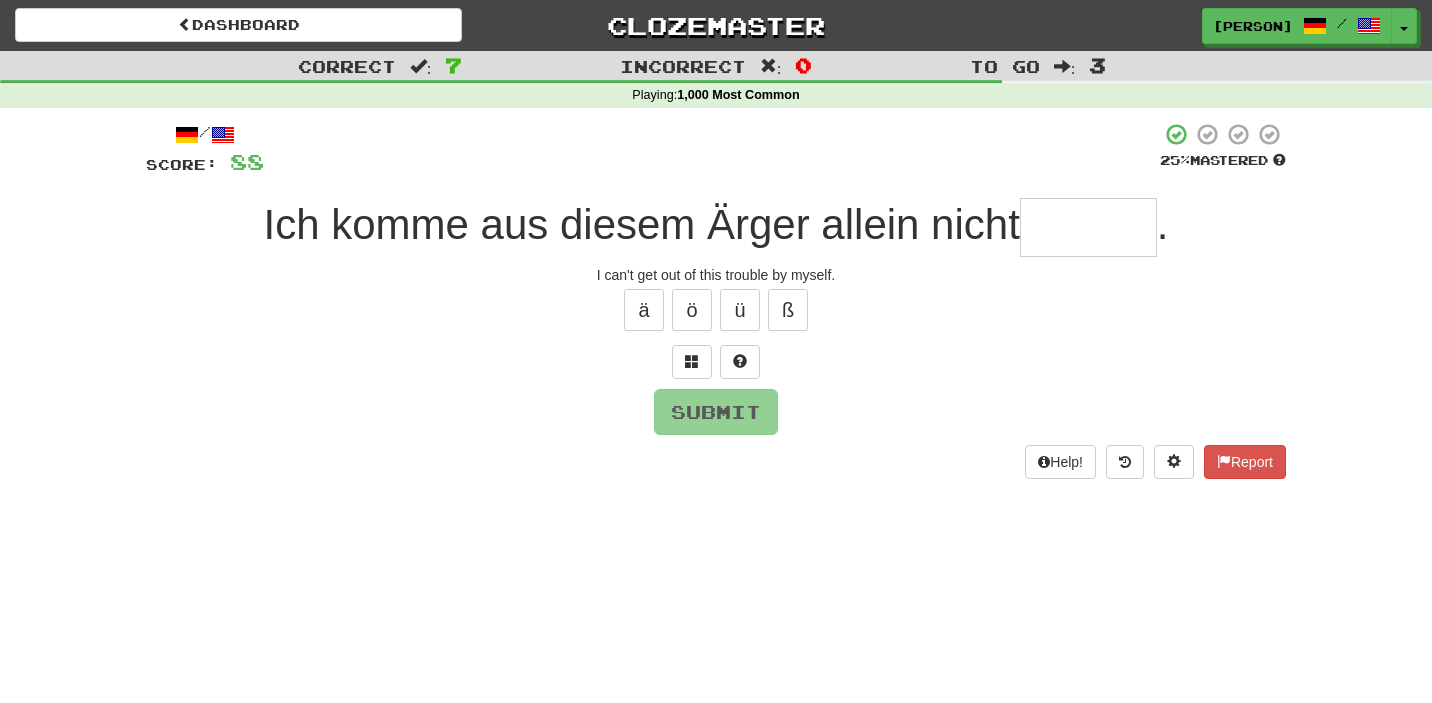 type on "*" 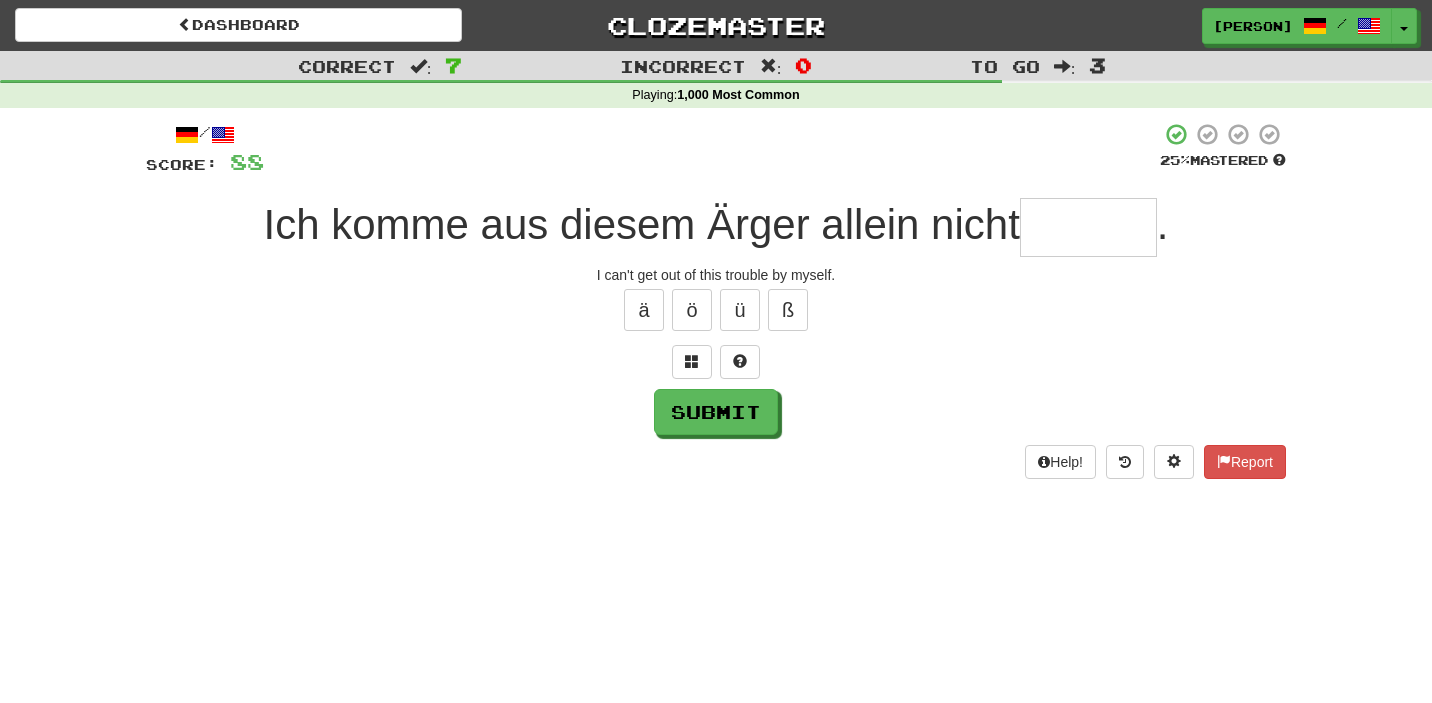 type on "*" 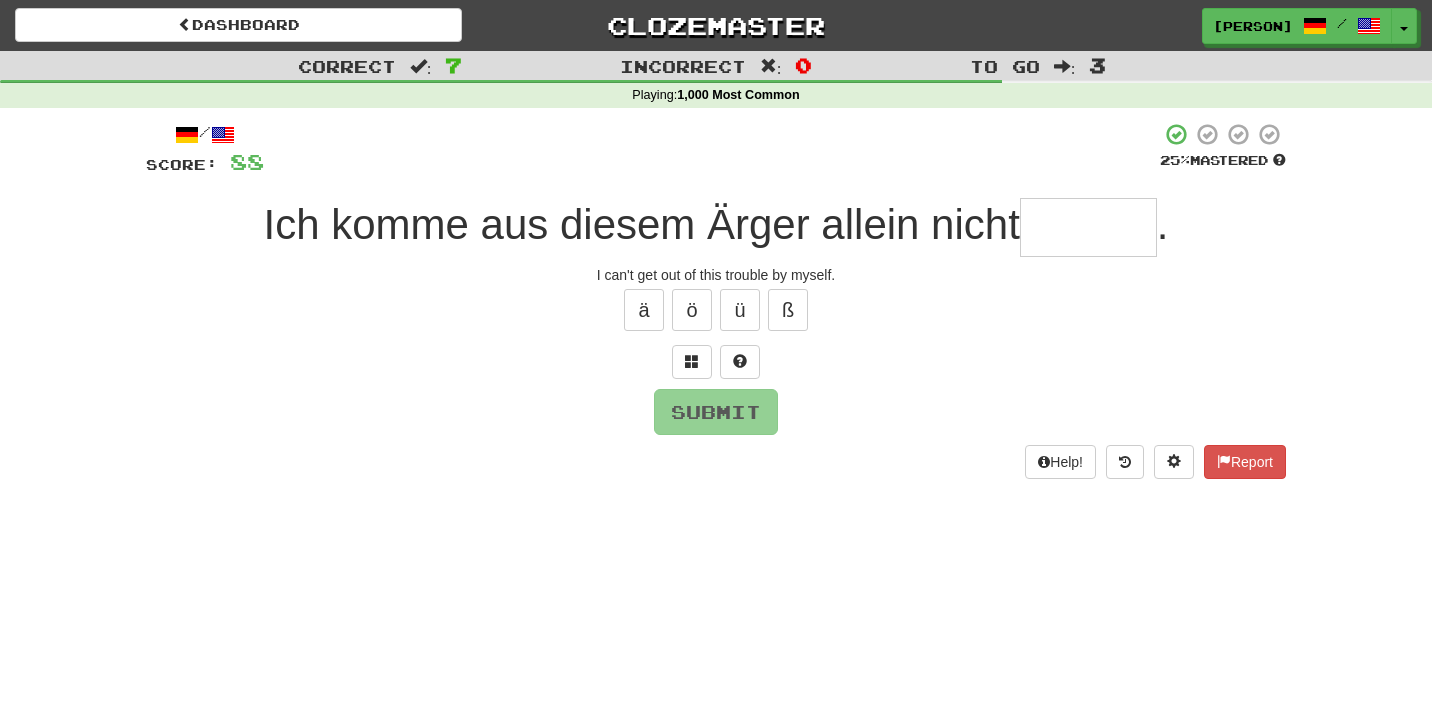 type on "*" 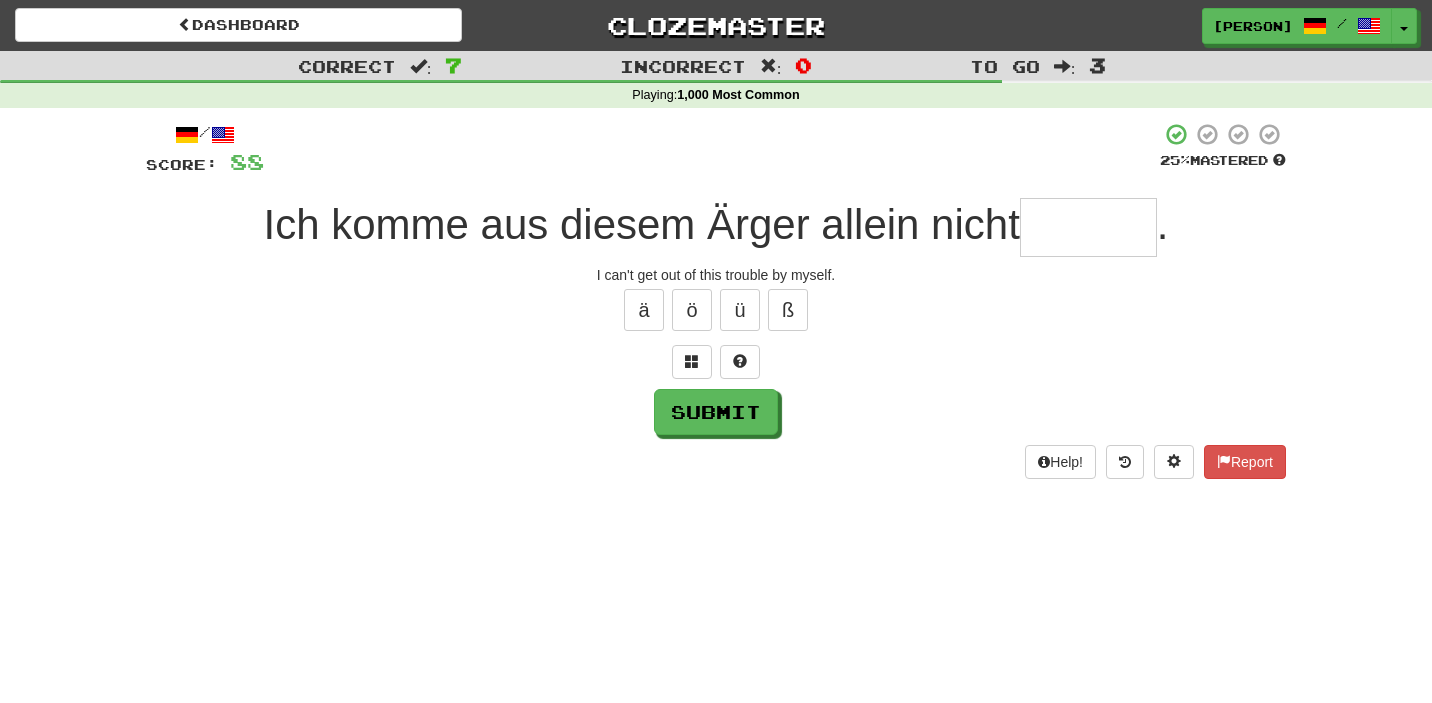type on "*" 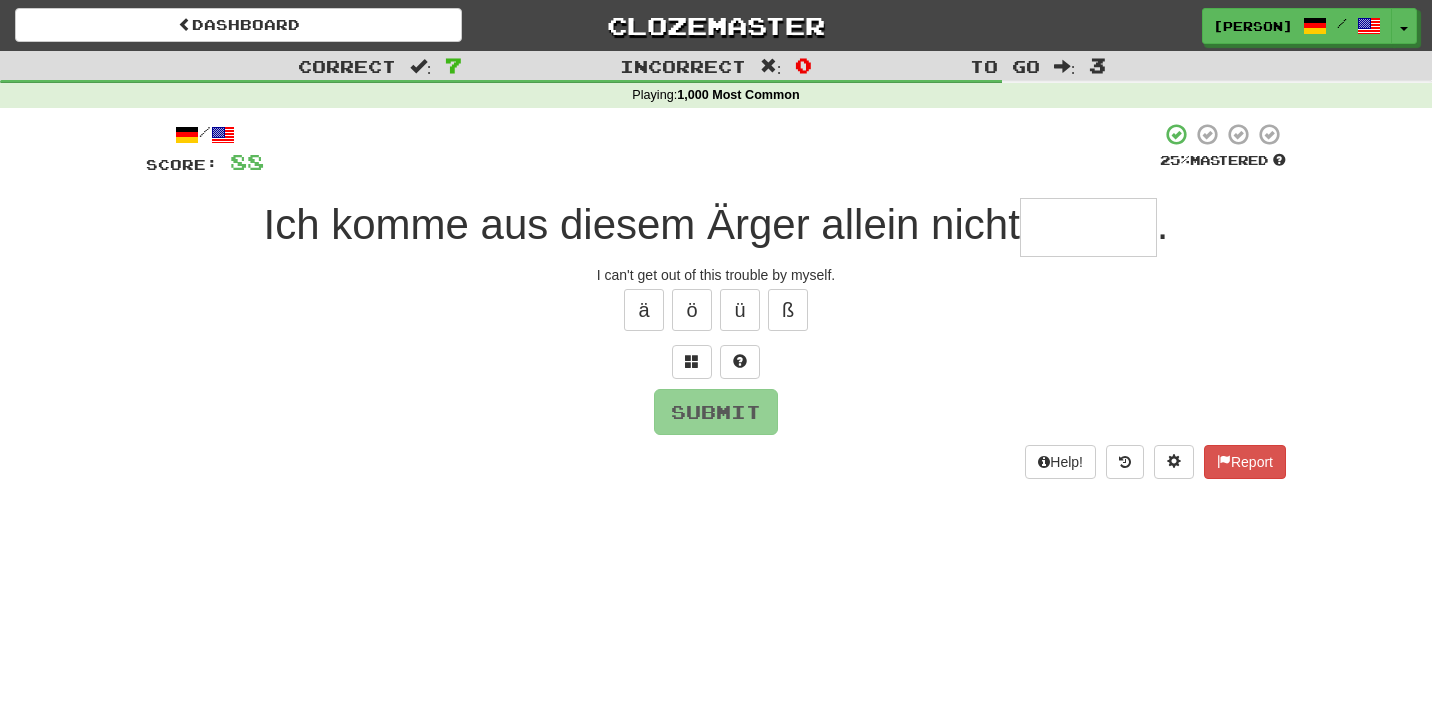type on "*" 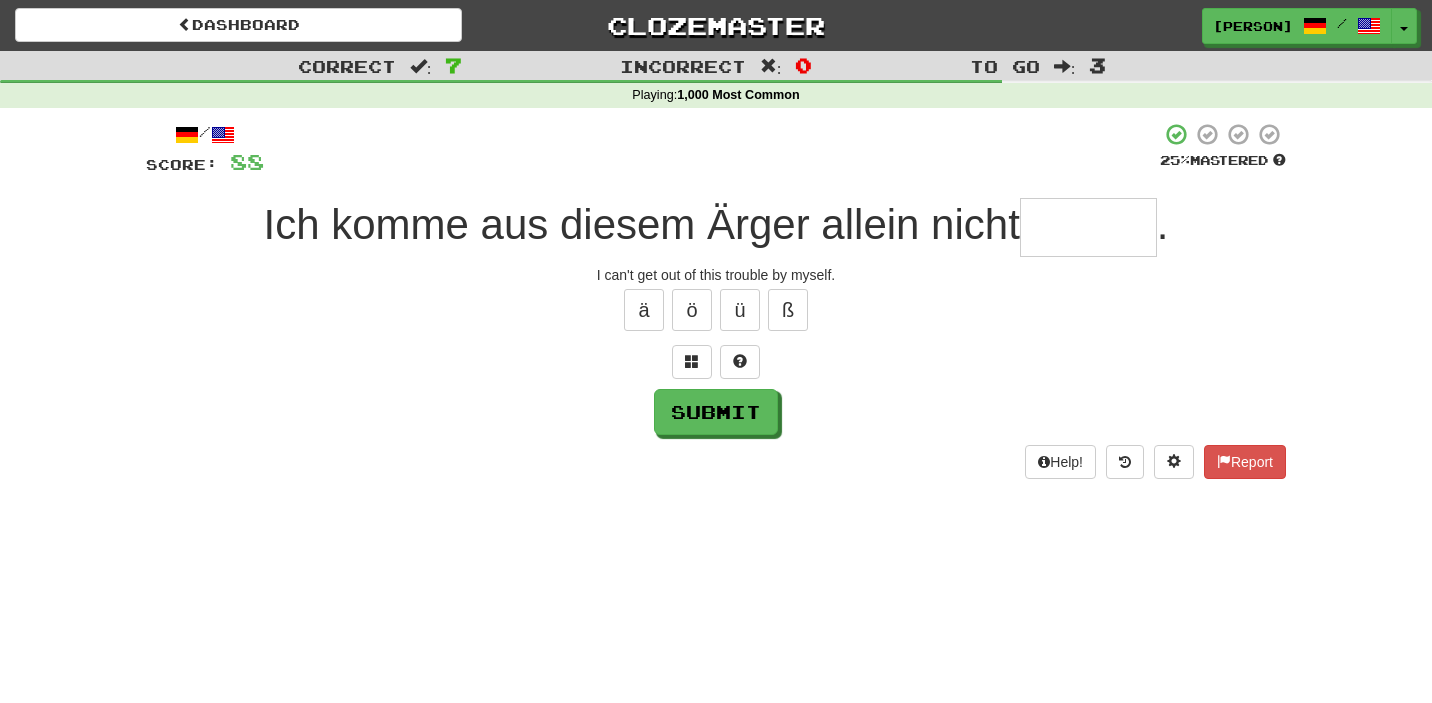 type on "*" 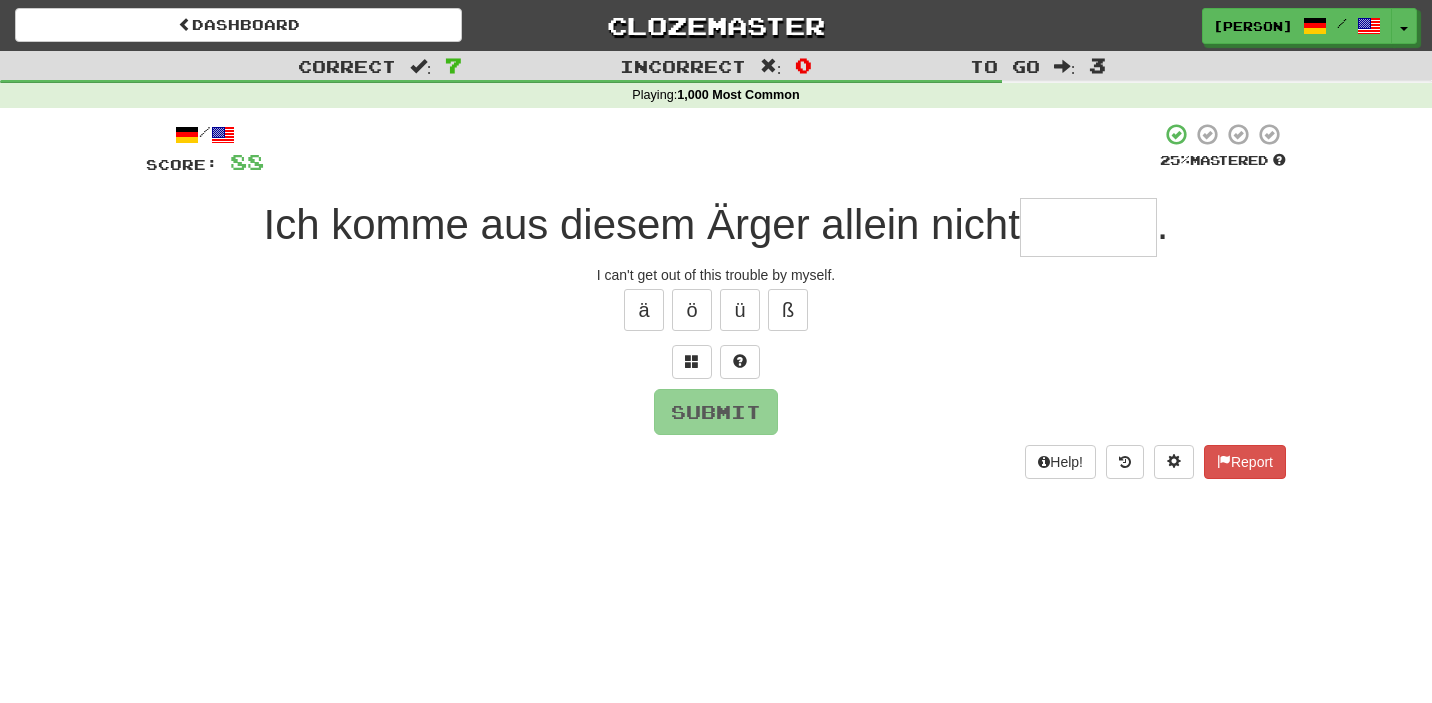 type on "*" 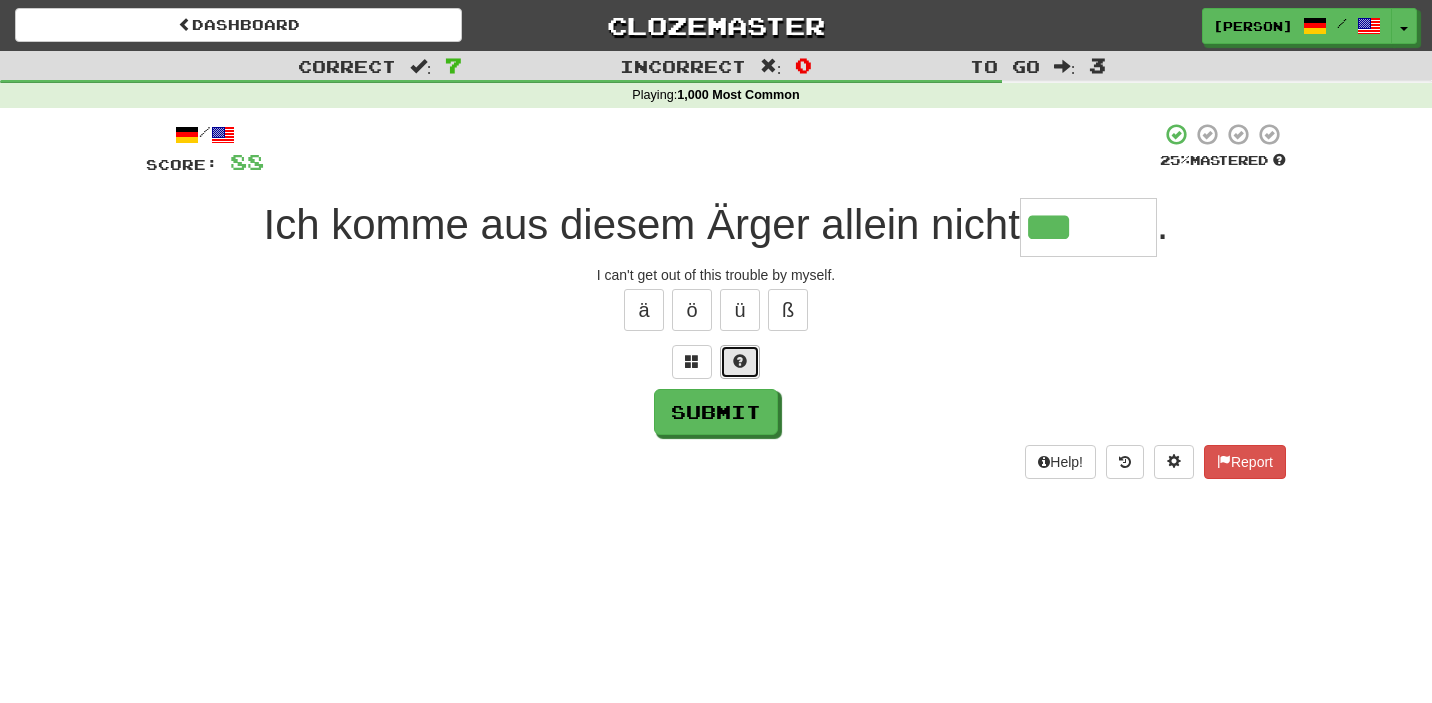 click at bounding box center (740, 361) 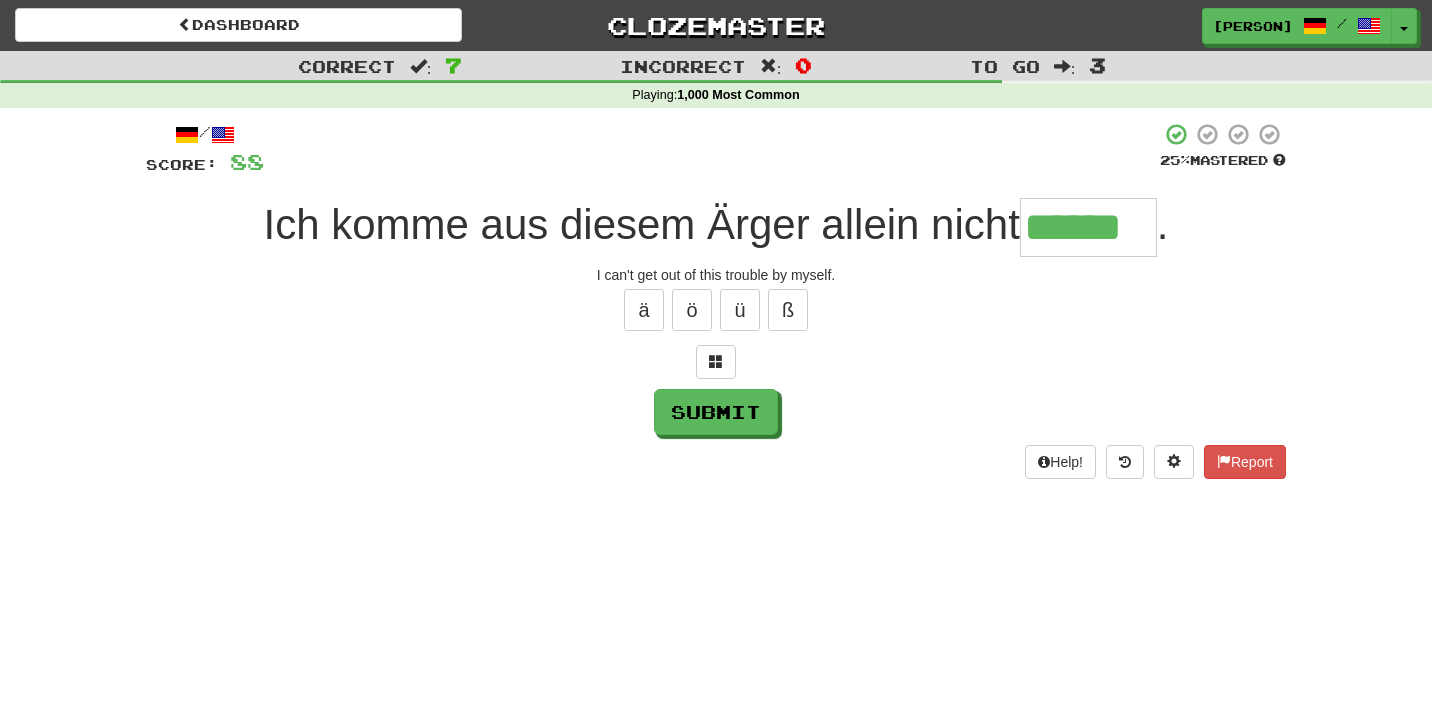 type on "******" 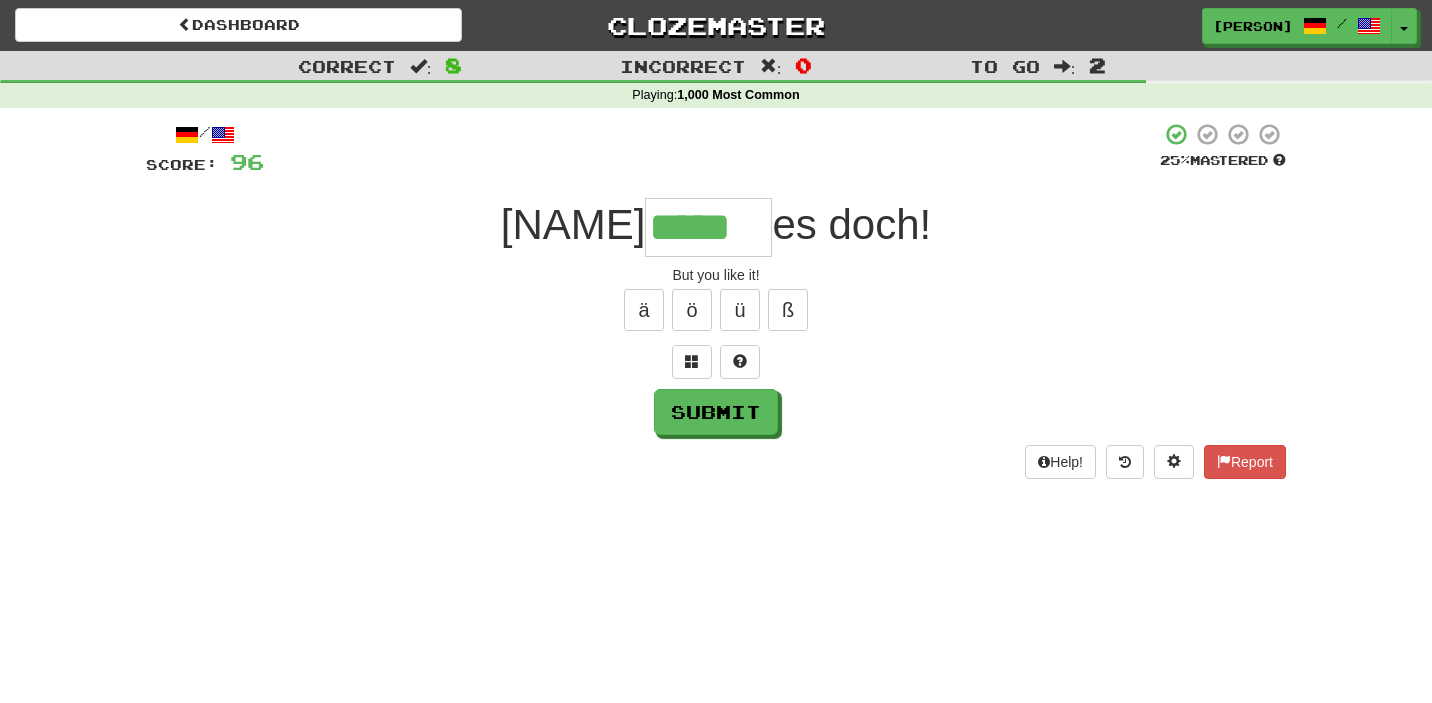 type on "*****" 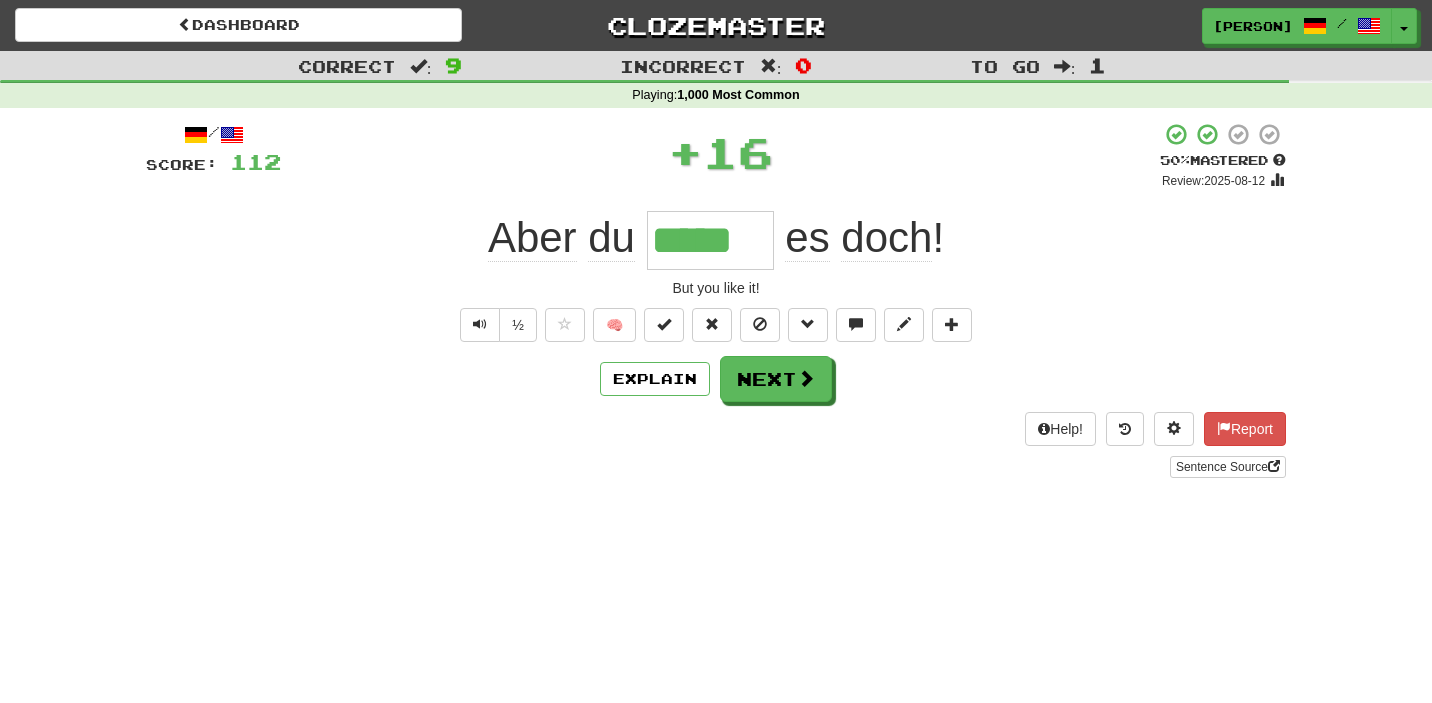 type 